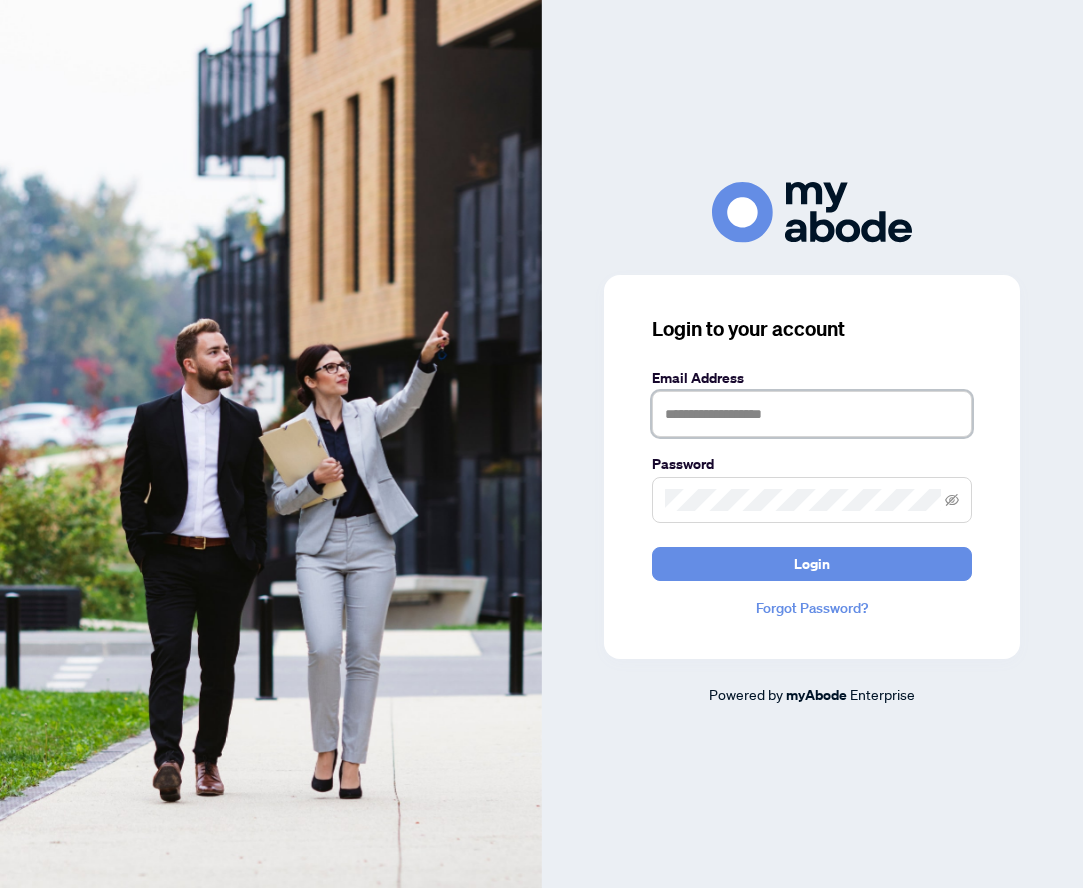 scroll, scrollTop: 0, scrollLeft: 0, axis: both 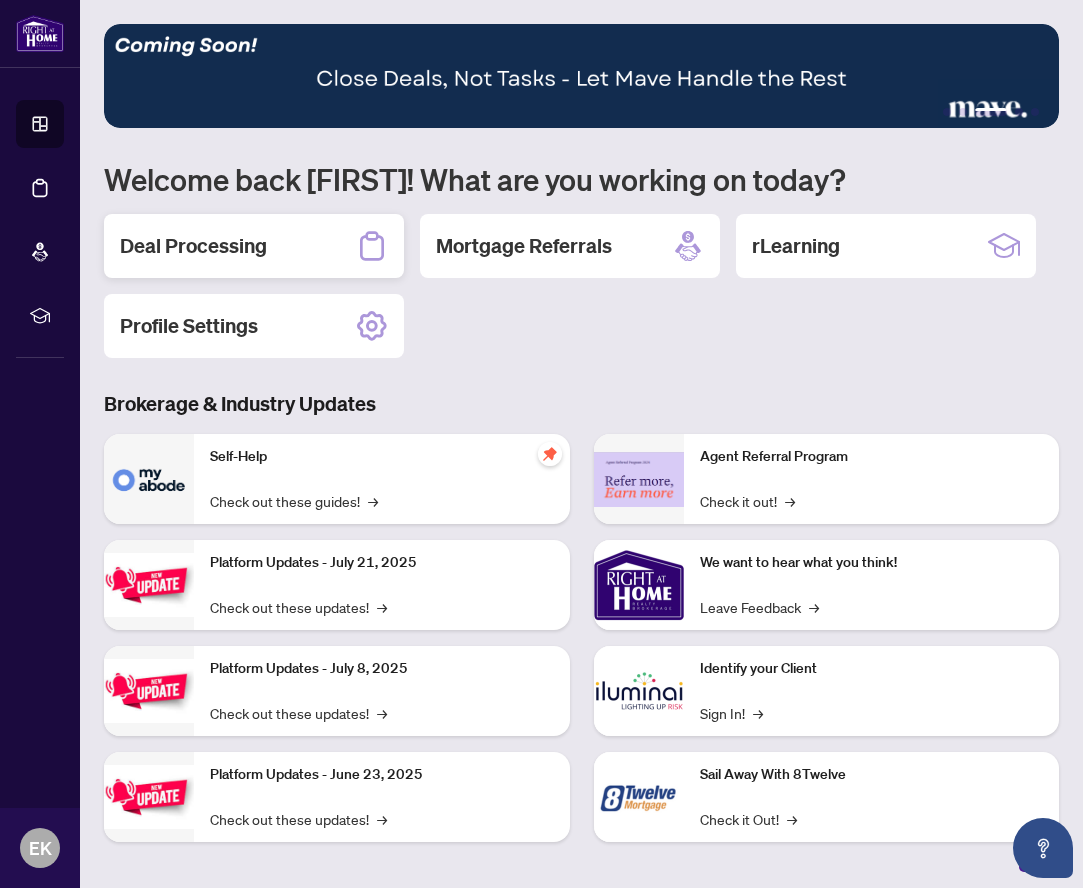 click on "Deal Processing" at bounding box center [193, 246] 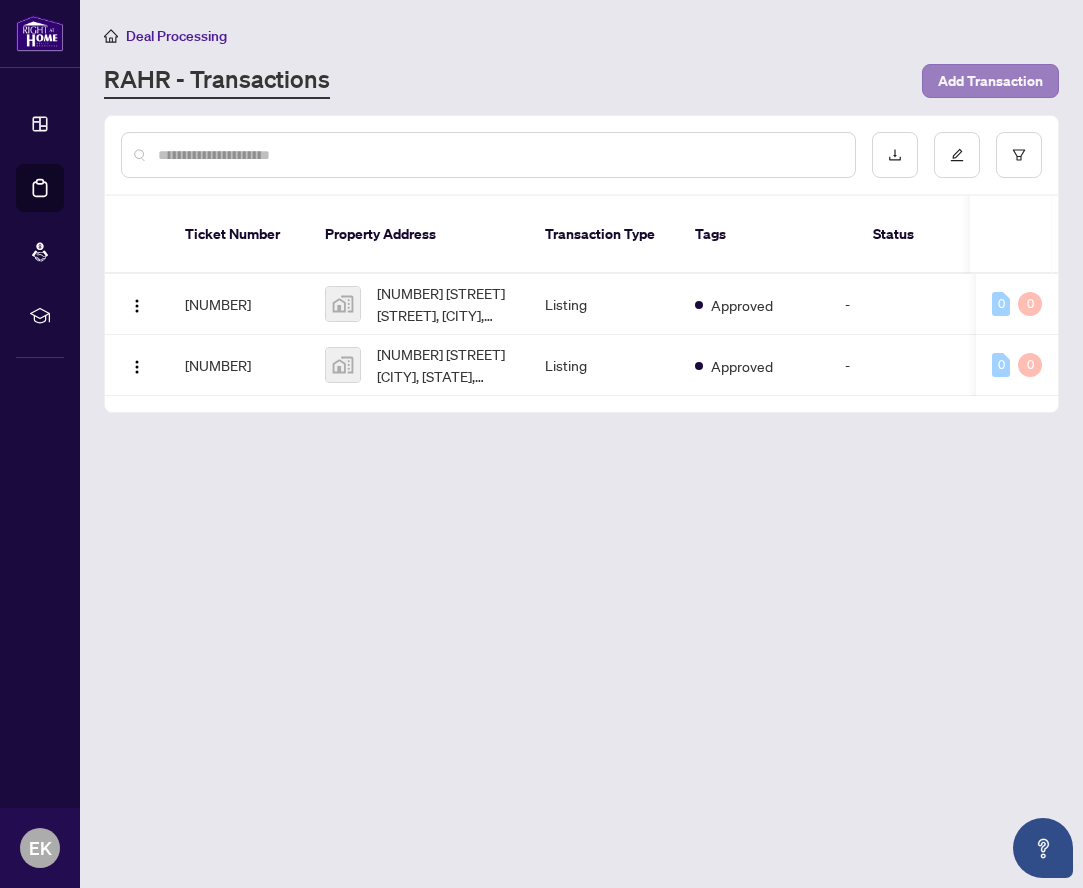 click on "Add Transaction" at bounding box center (990, 81) 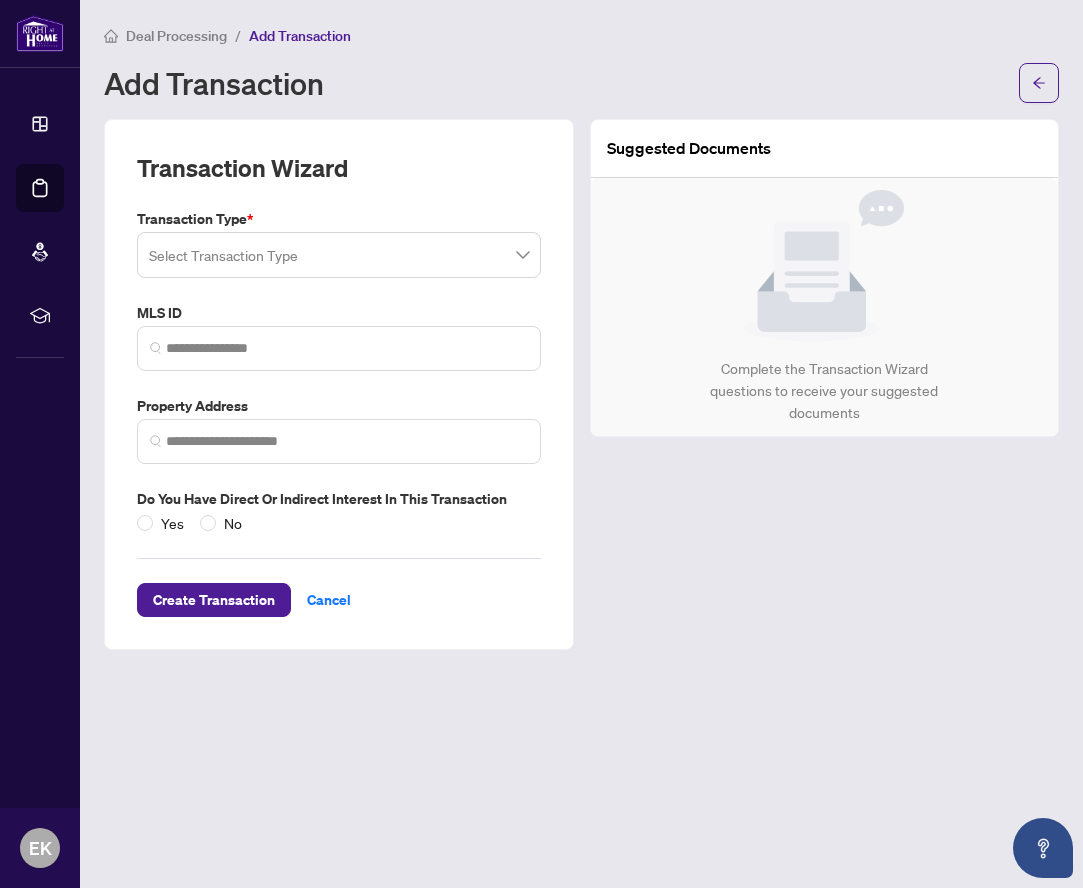 click at bounding box center [339, 255] 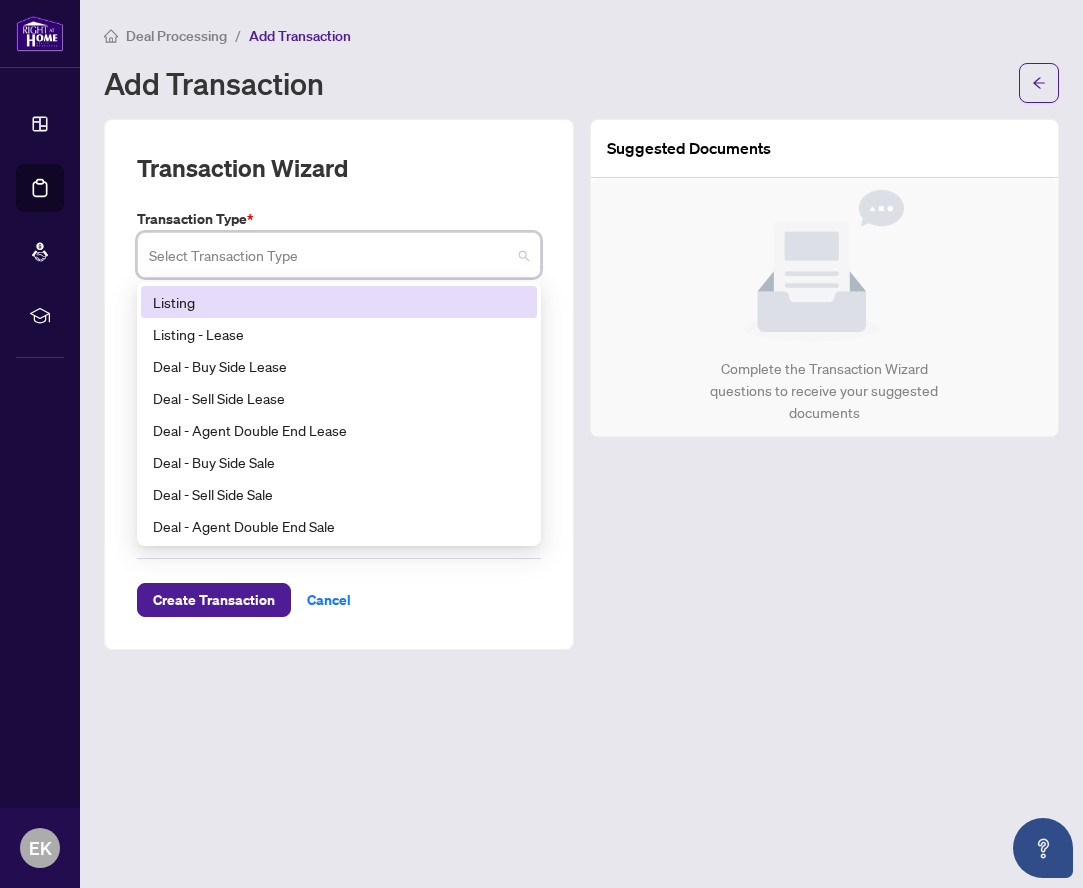 click on "Listing" at bounding box center (339, 302) 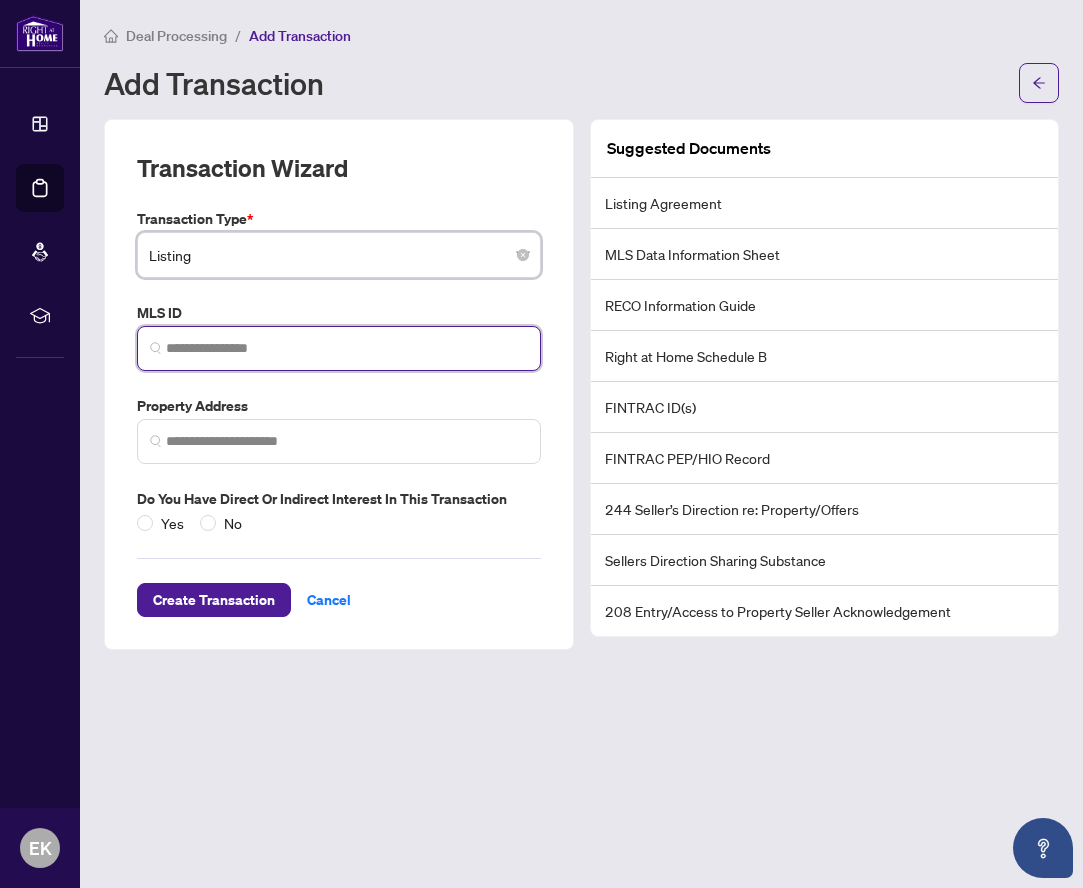 click at bounding box center [347, 348] 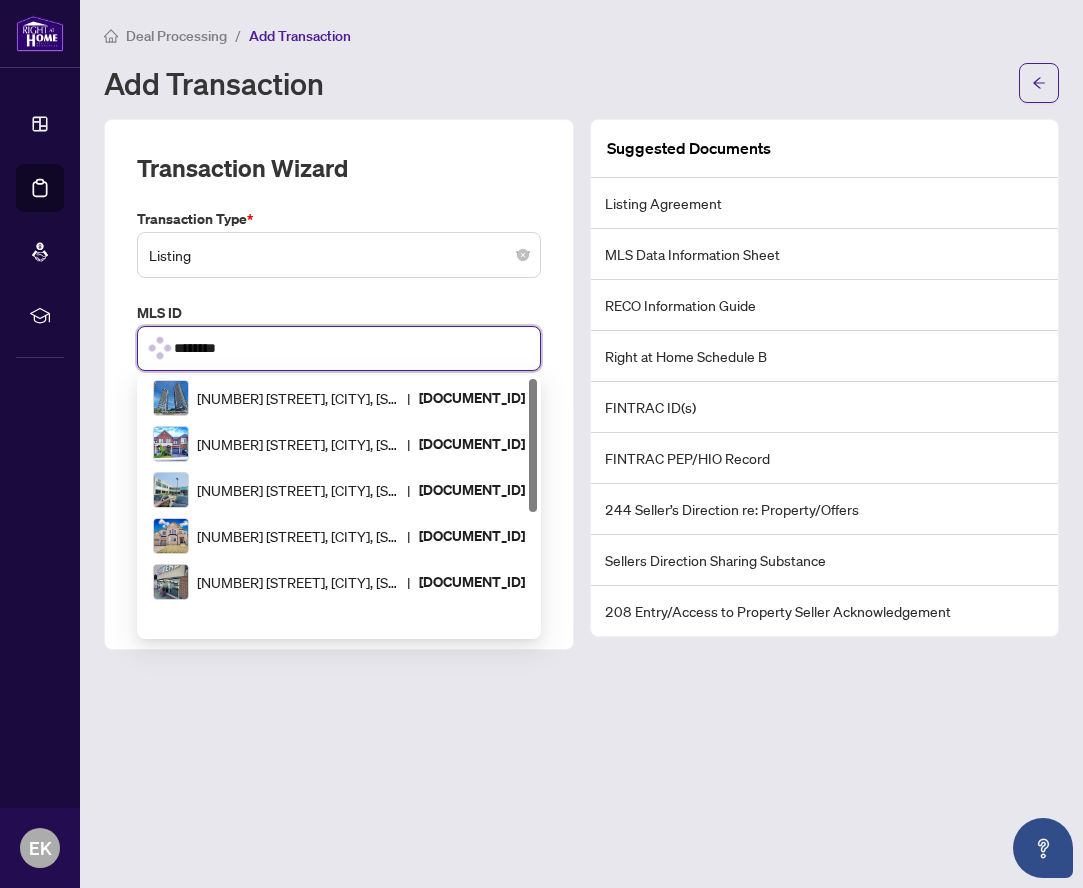 scroll, scrollTop: 0, scrollLeft: 0, axis: both 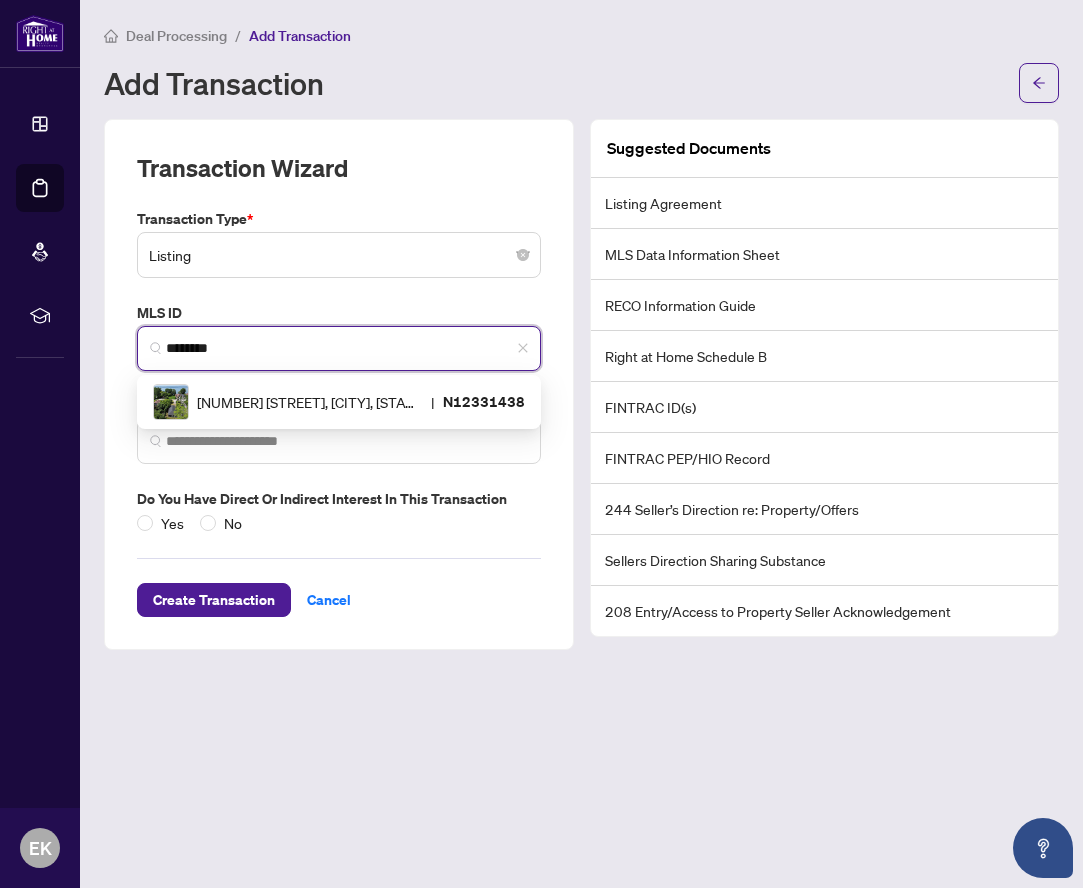 type on "*********" 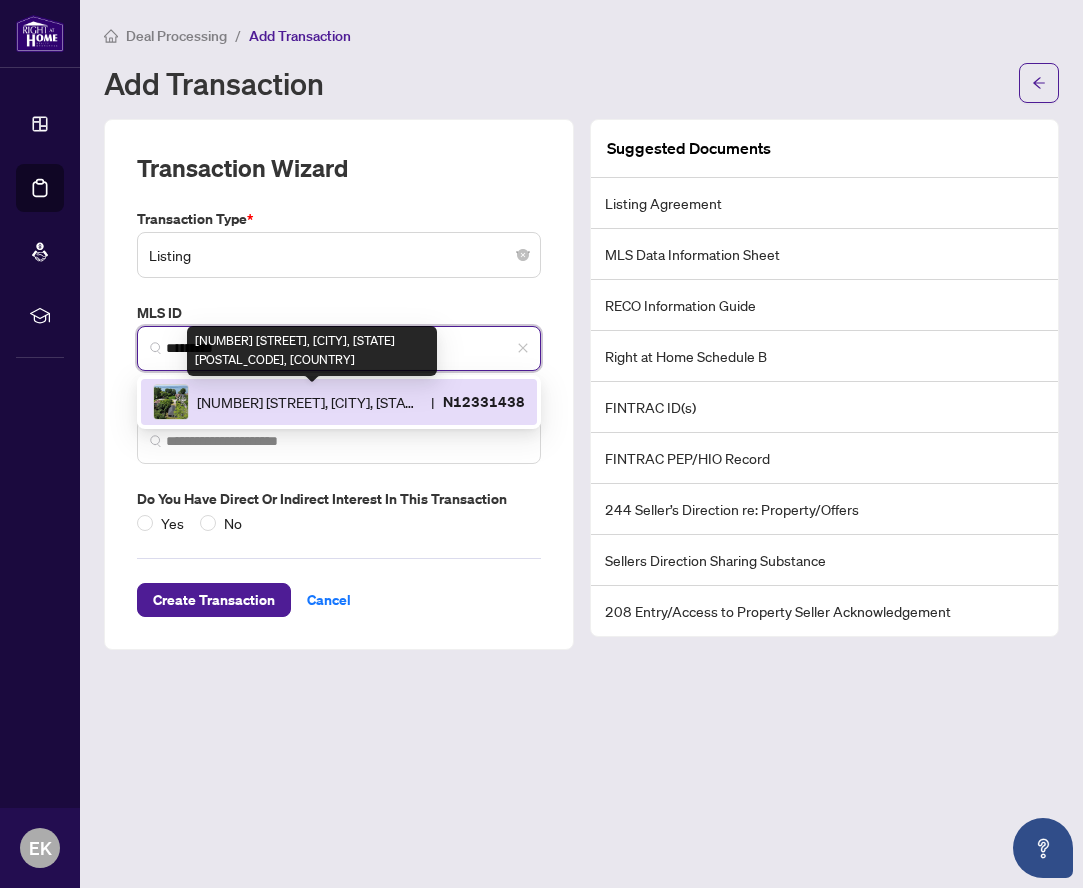 click on "[NUMBER] [STREET], [CITY], [STATE] [POSTAL_CODE], [COUNTRY]" at bounding box center (310, 402) 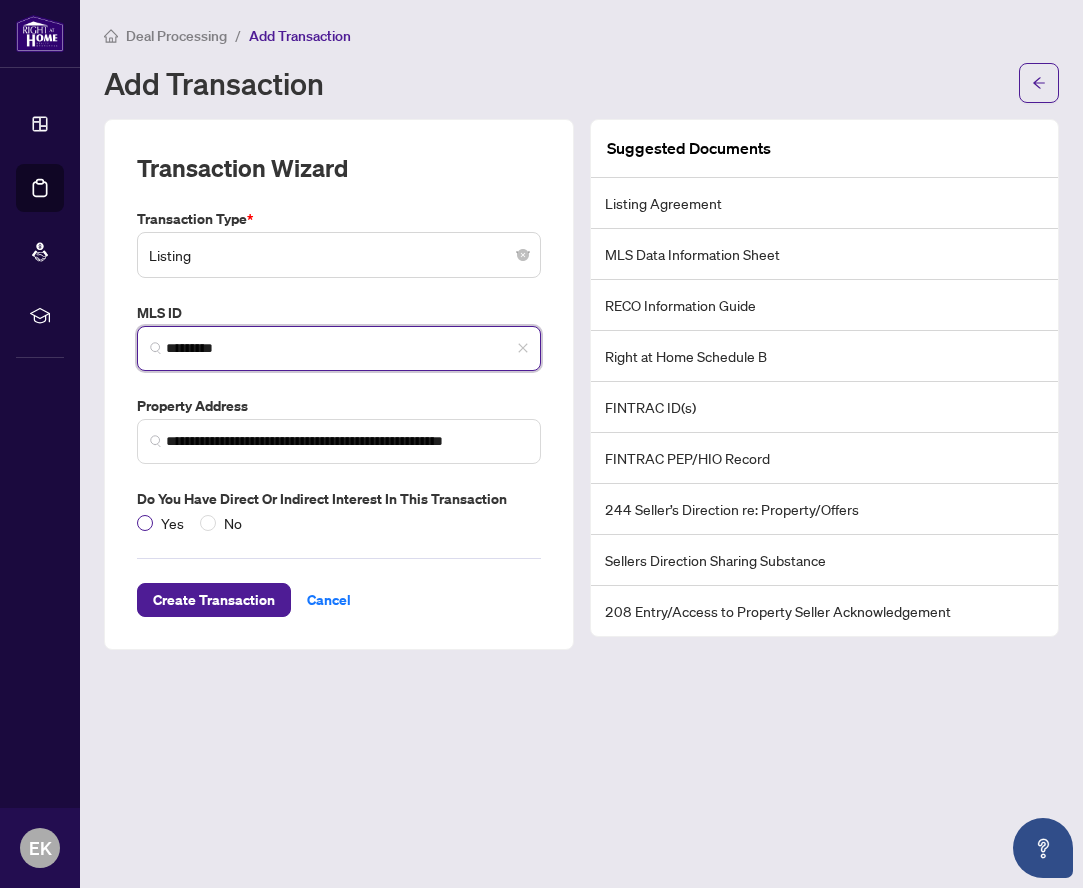 type on "*********" 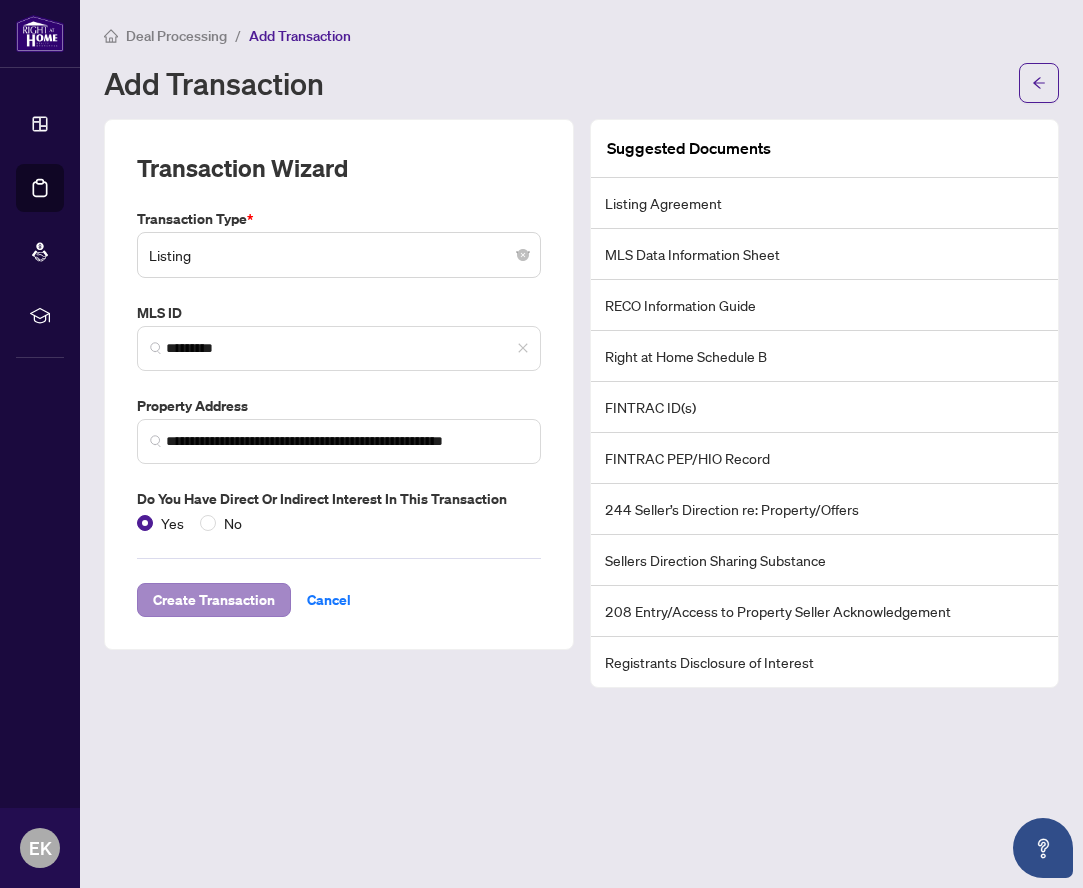 click on "Create Transaction" at bounding box center (214, 600) 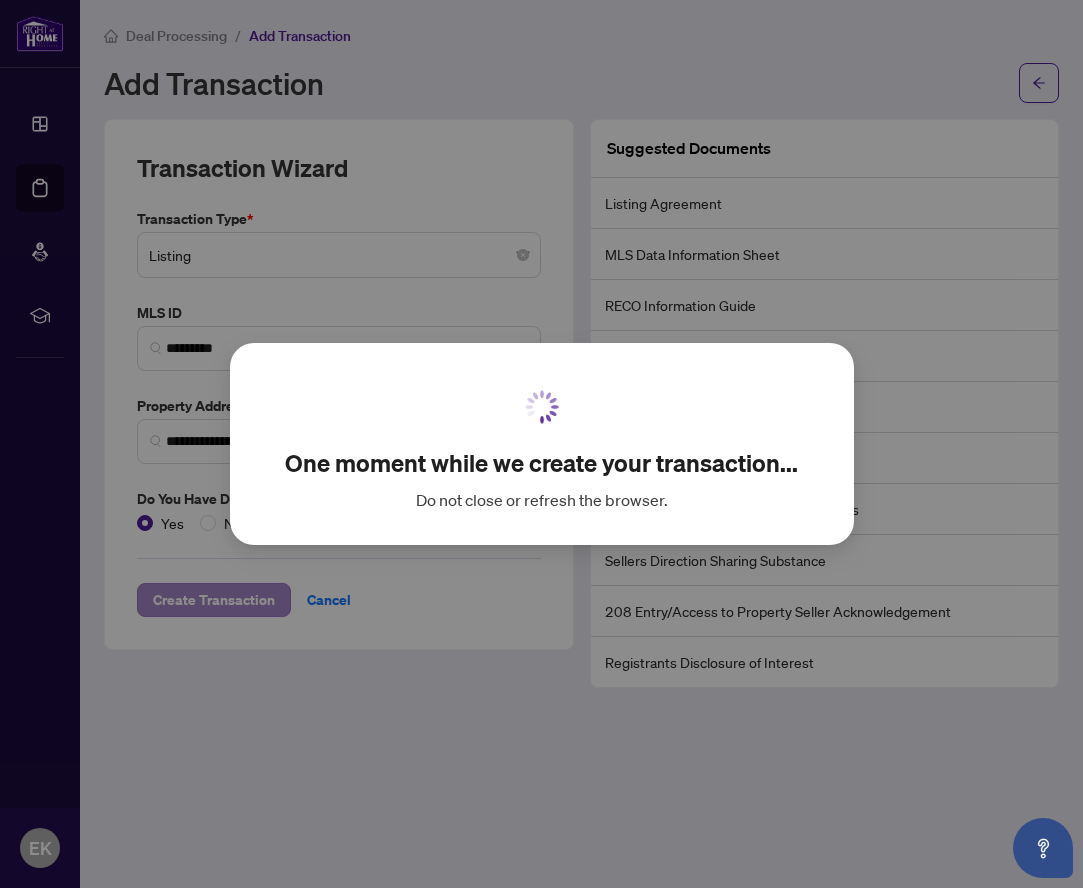 click on "One moment while we create your transaction... Do not close or refresh the browser. Cancel OK" at bounding box center (541, 444) 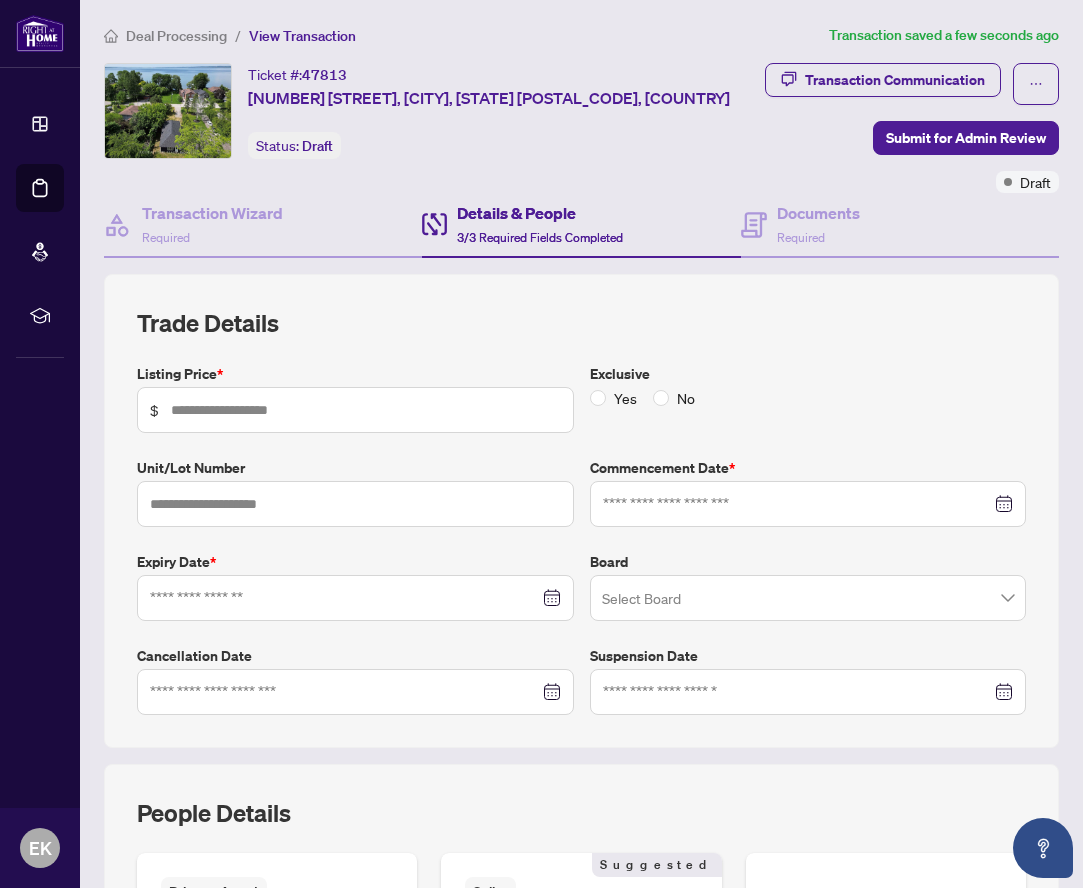 type on "*******" 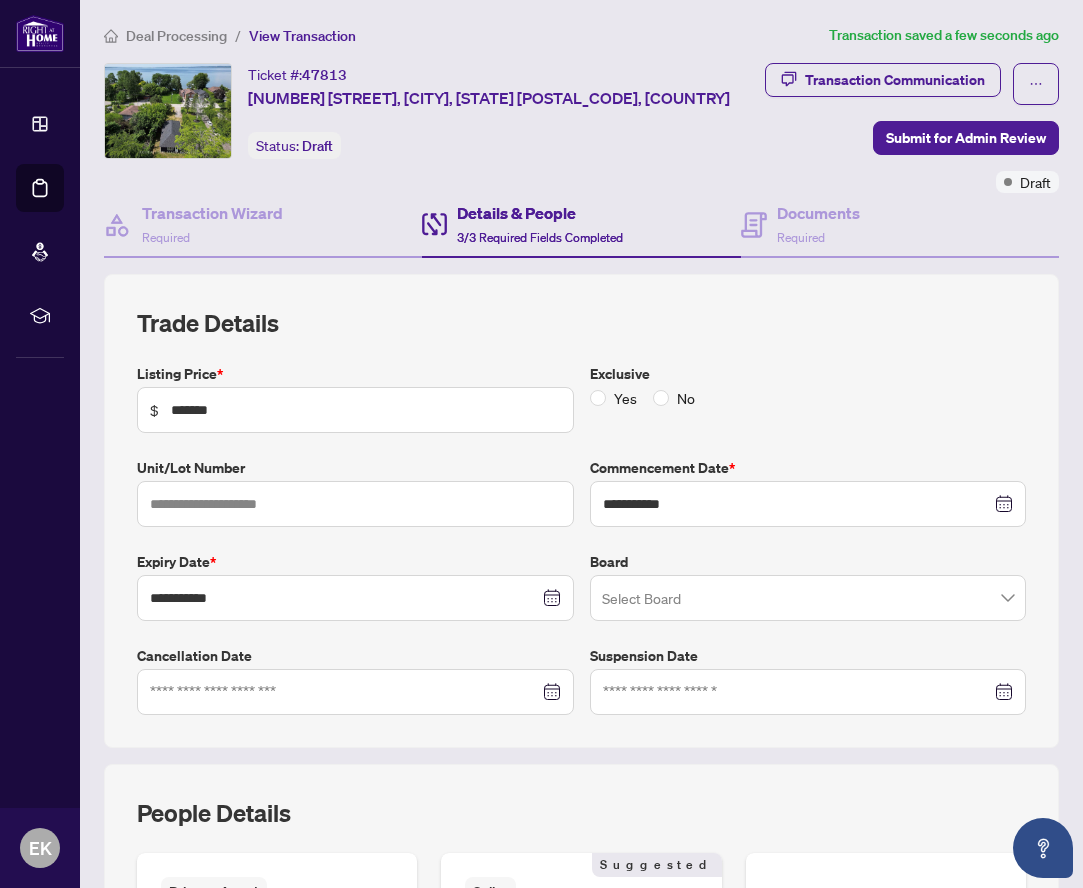 click at bounding box center (808, 598) 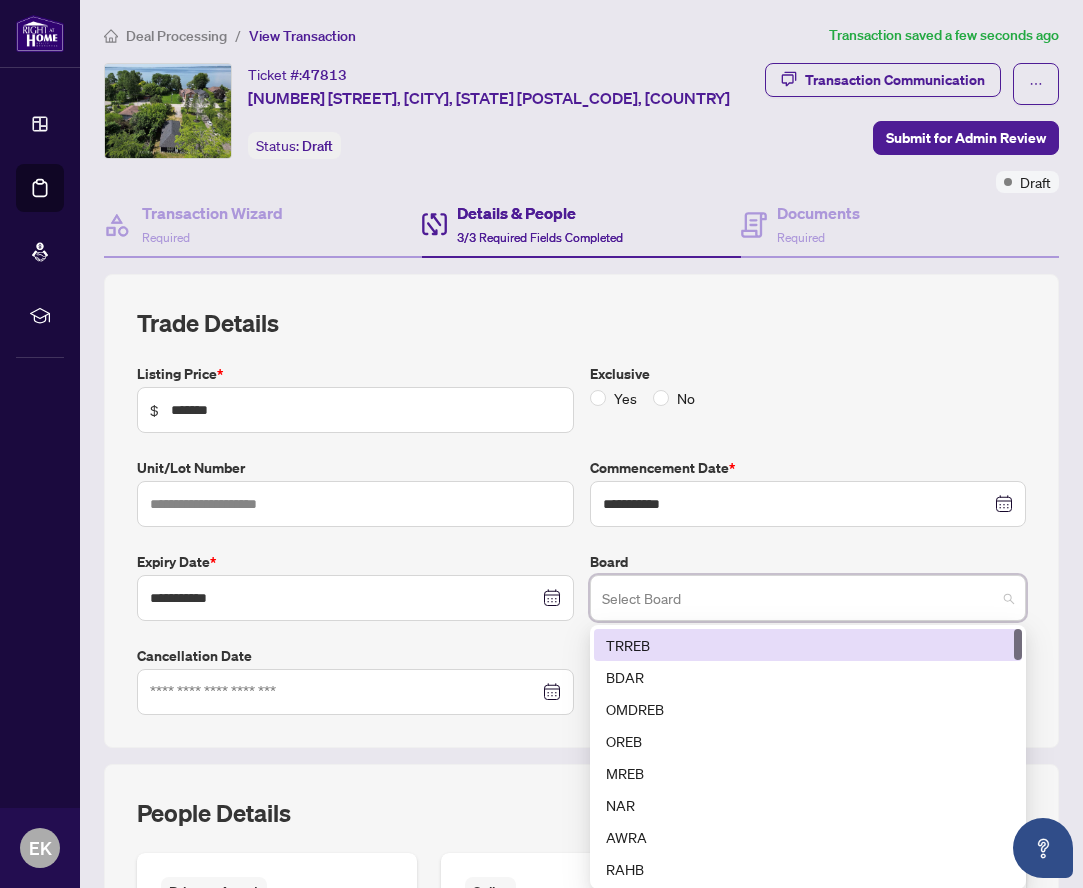 click on "TRREB" at bounding box center [808, 645] 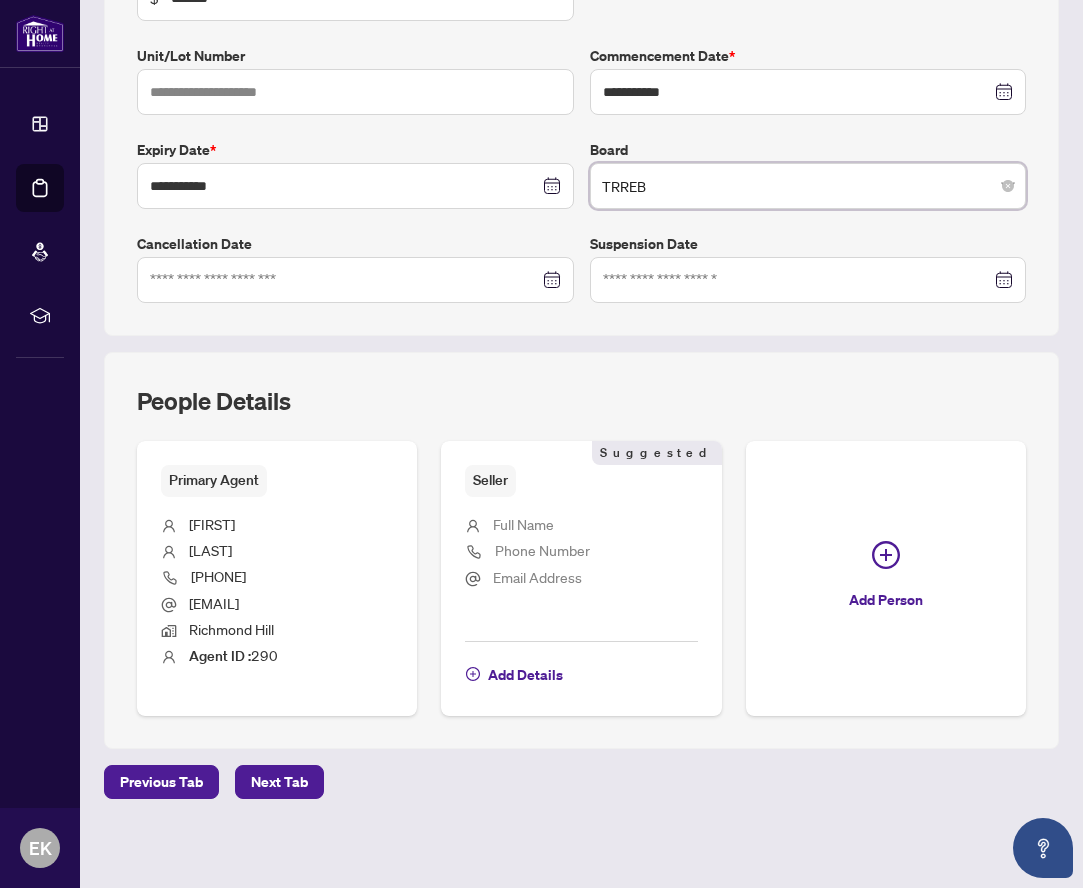 scroll, scrollTop: 411, scrollLeft: 0, axis: vertical 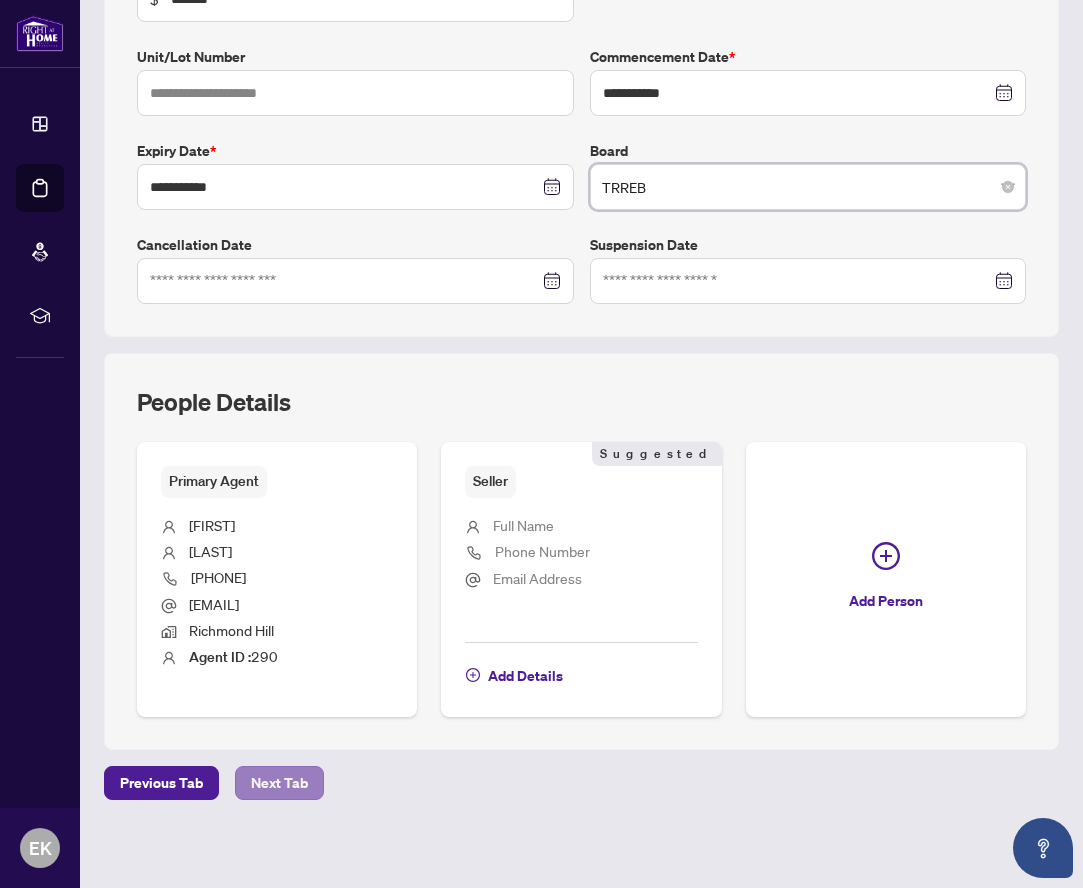 click on "Next Tab" at bounding box center [279, 783] 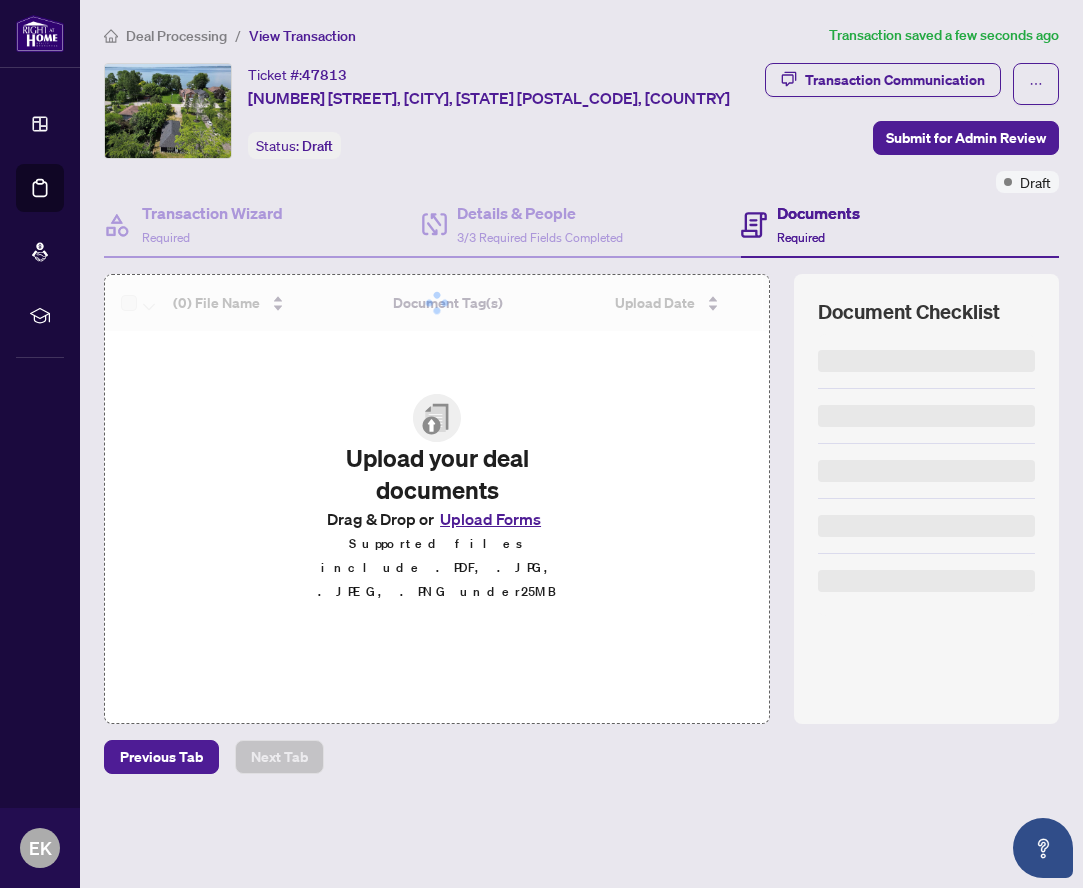 scroll, scrollTop: 0, scrollLeft: 0, axis: both 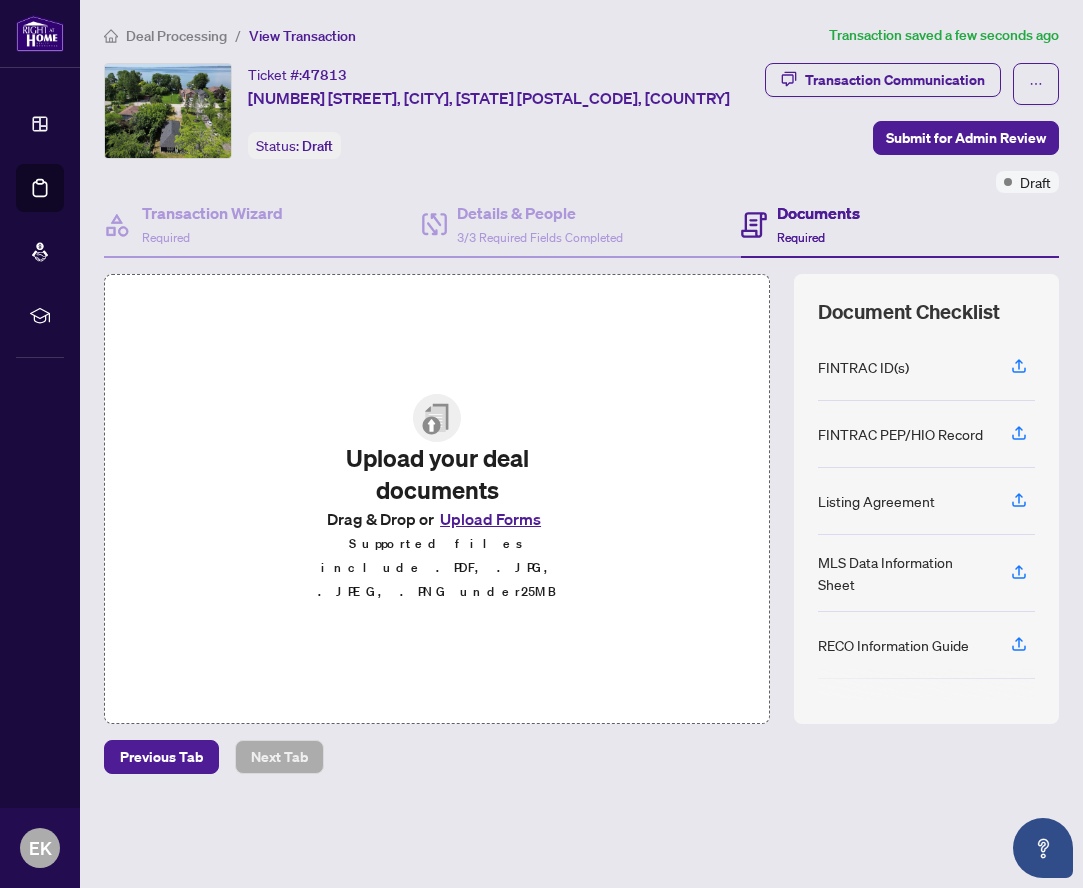 click on "Upload Forms" at bounding box center (490, 519) 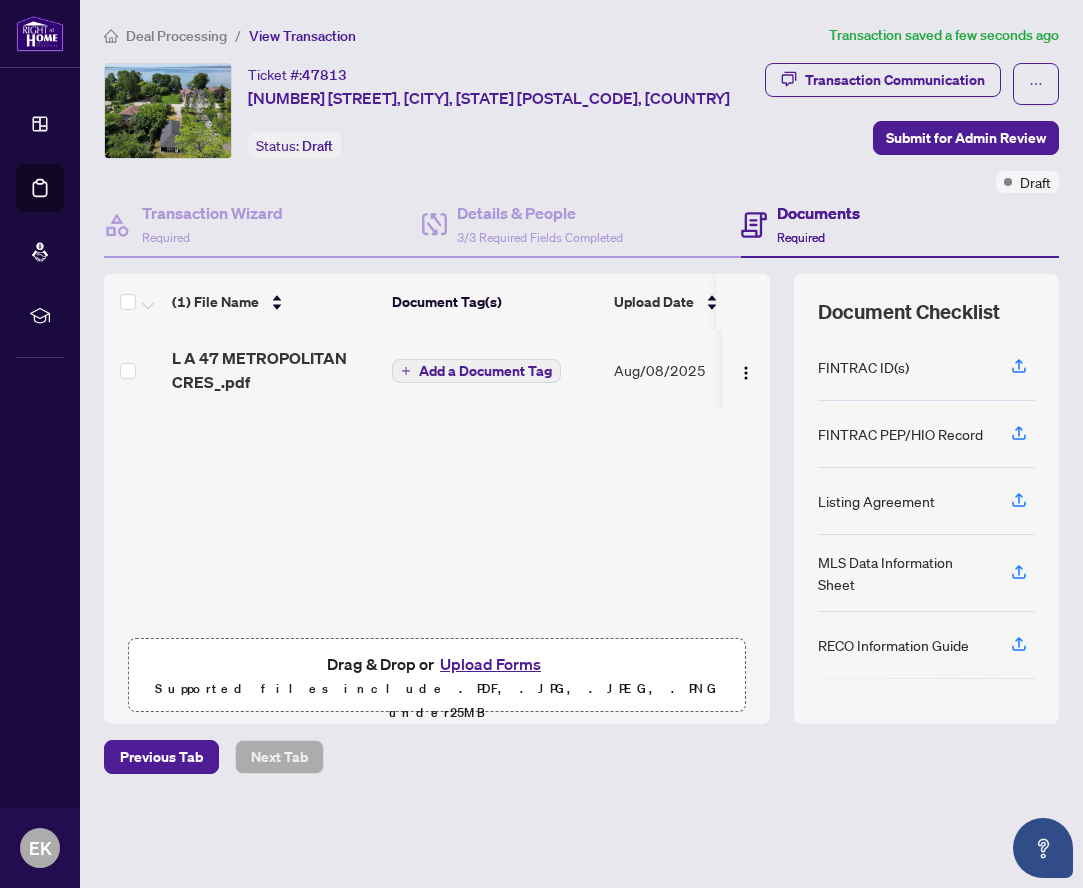 click on "Upload Forms" at bounding box center (490, 664) 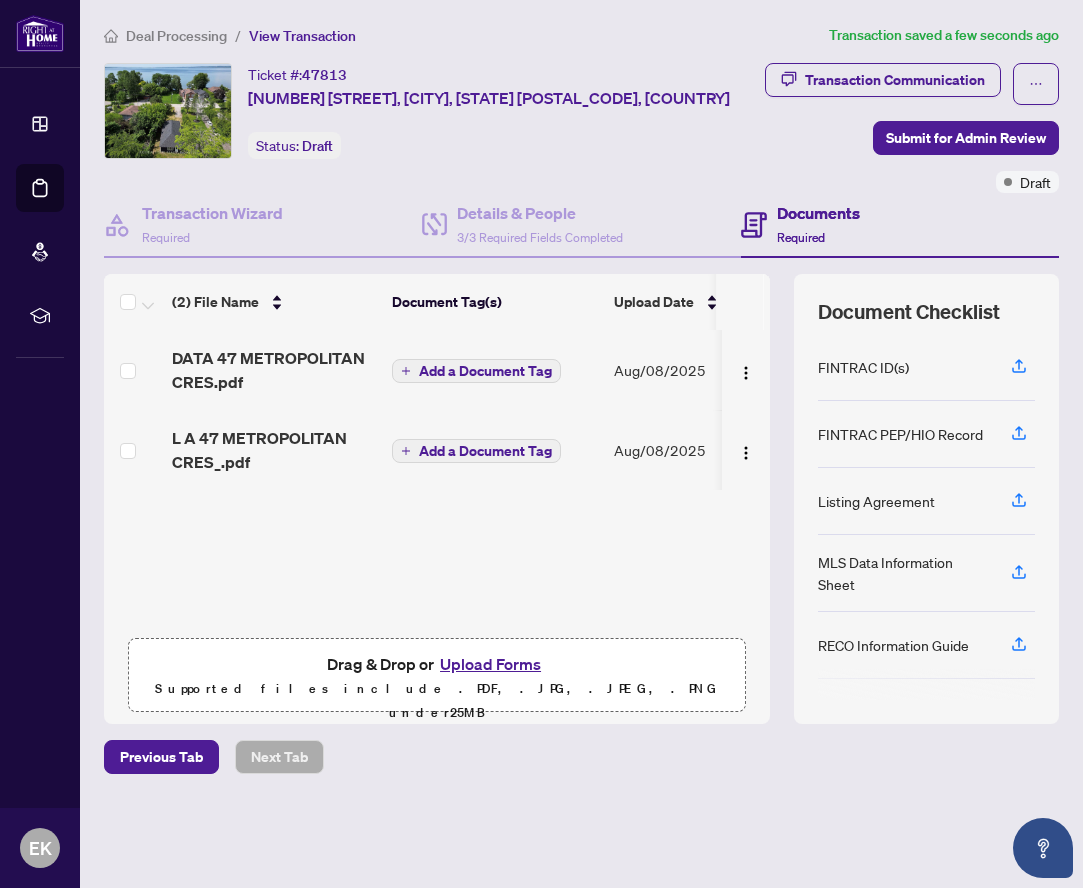 click on "Upload Forms" at bounding box center [490, 664] 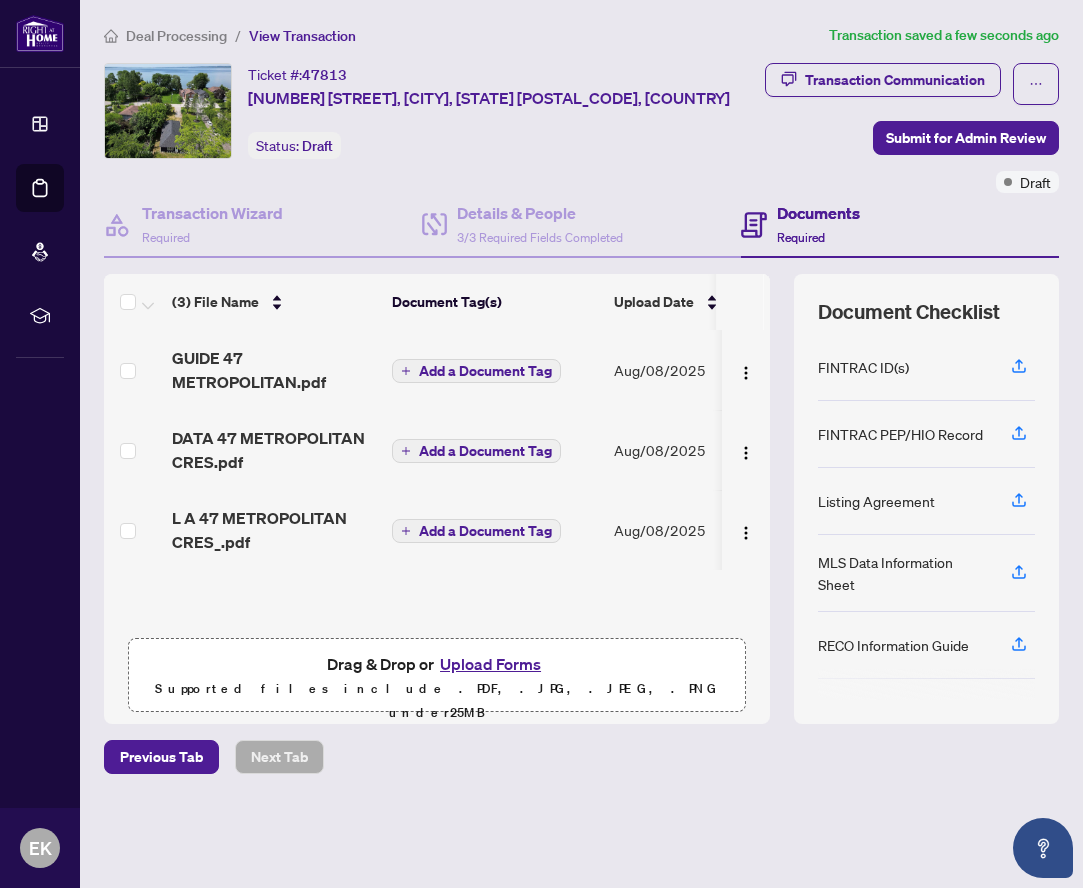 click on "Upload Forms" at bounding box center (490, 664) 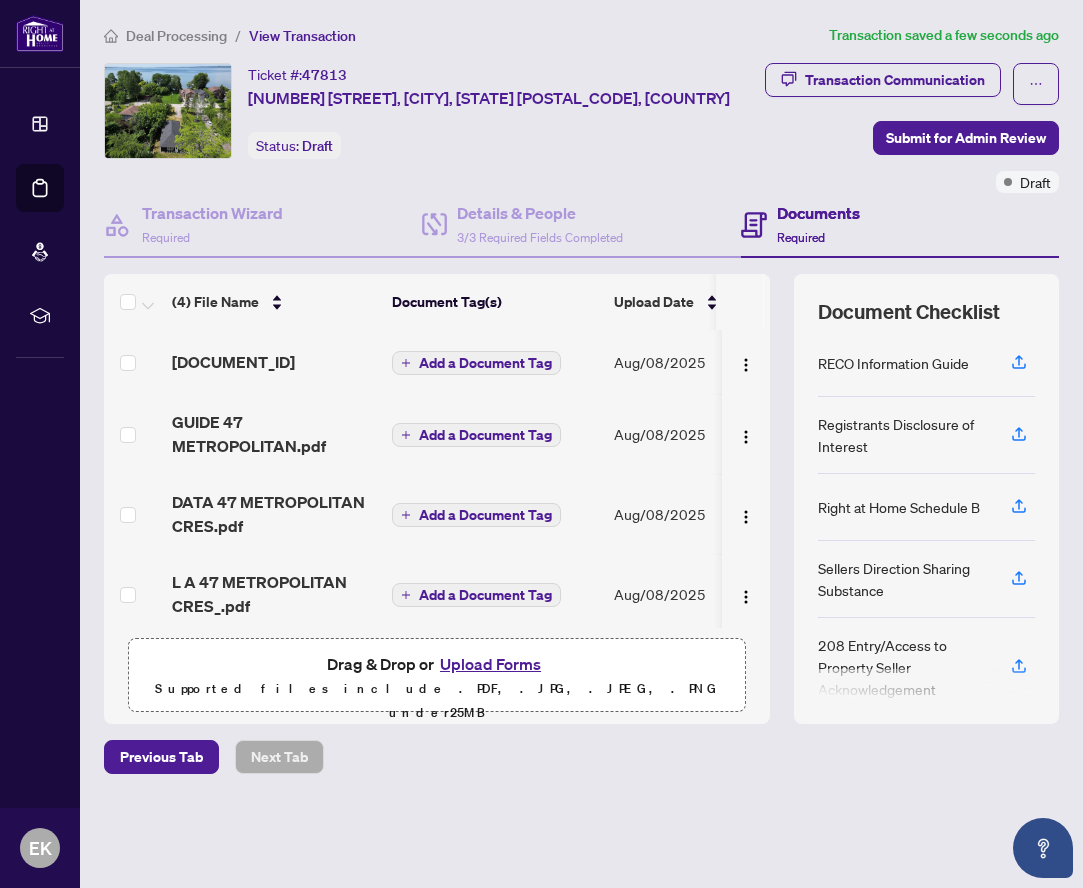 scroll, scrollTop: 272, scrollLeft: 0, axis: vertical 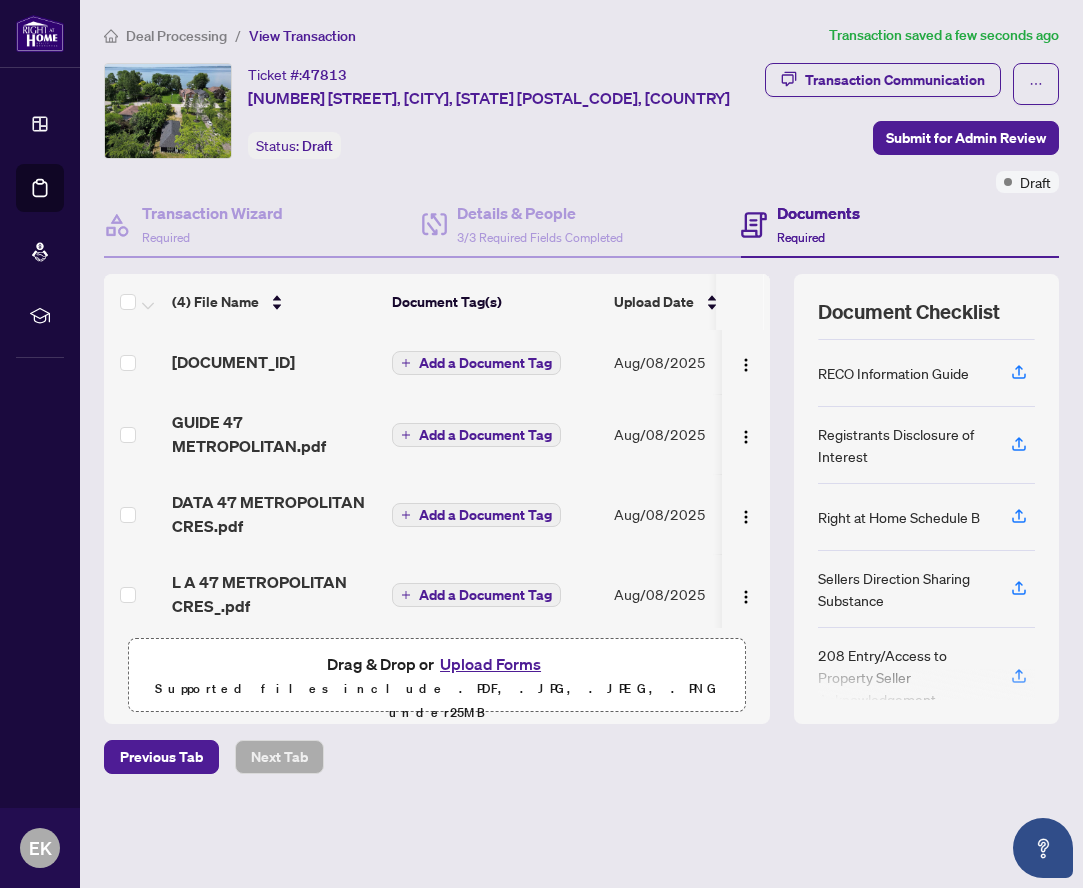 click on "Upload Forms" at bounding box center [490, 664] 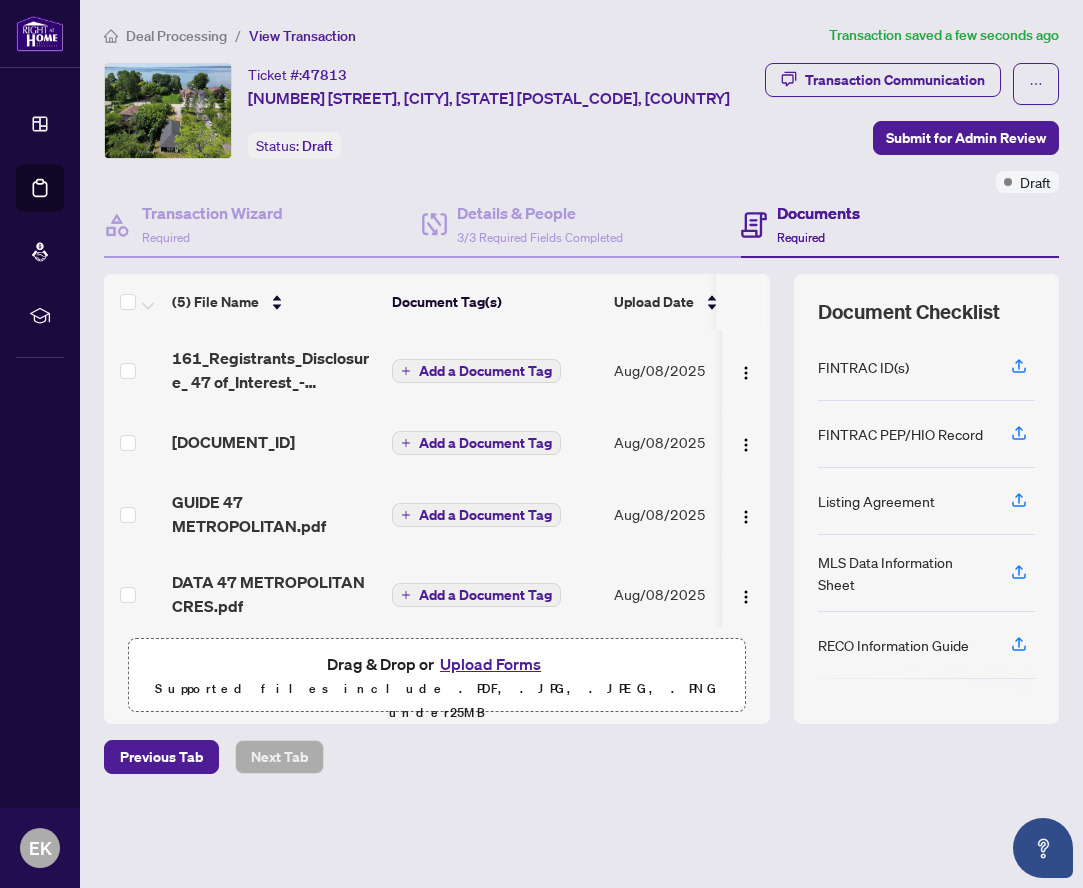 scroll, scrollTop: 0, scrollLeft: 0, axis: both 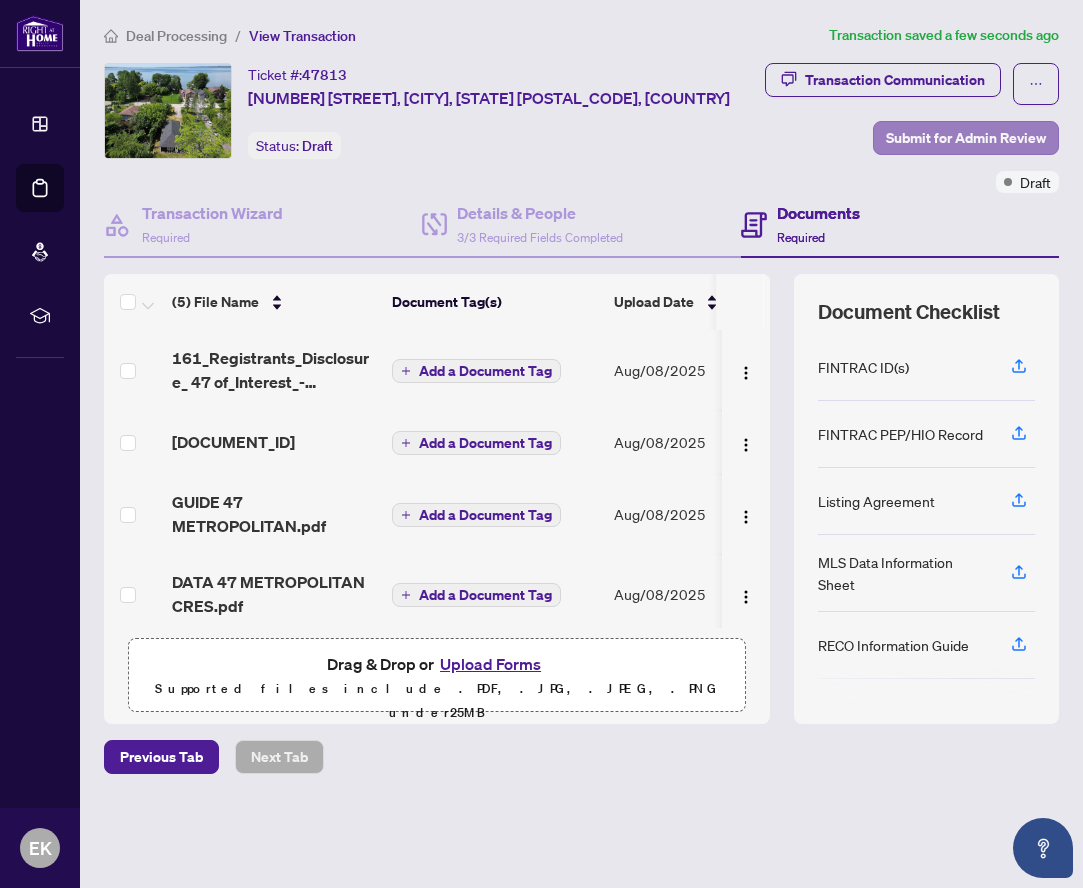 click on "Submit for Admin Review" at bounding box center (966, 138) 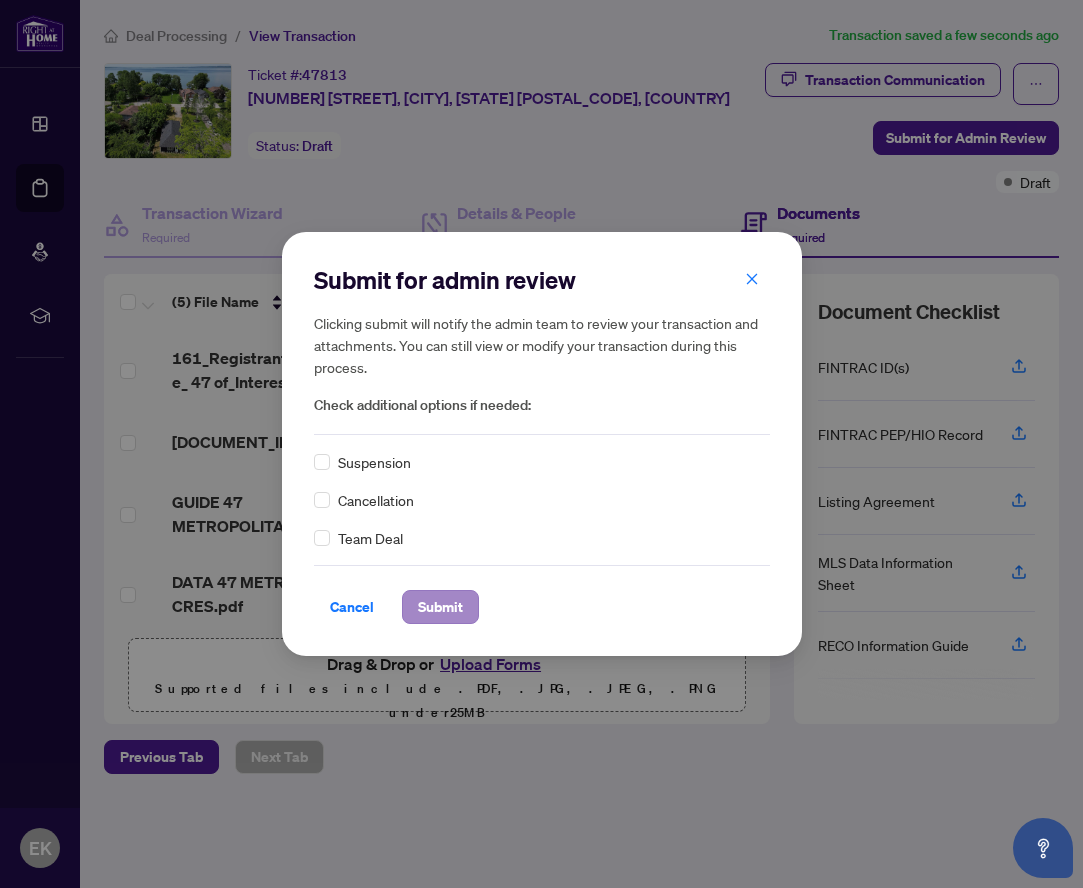 click on "Submit" at bounding box center [440, 607] 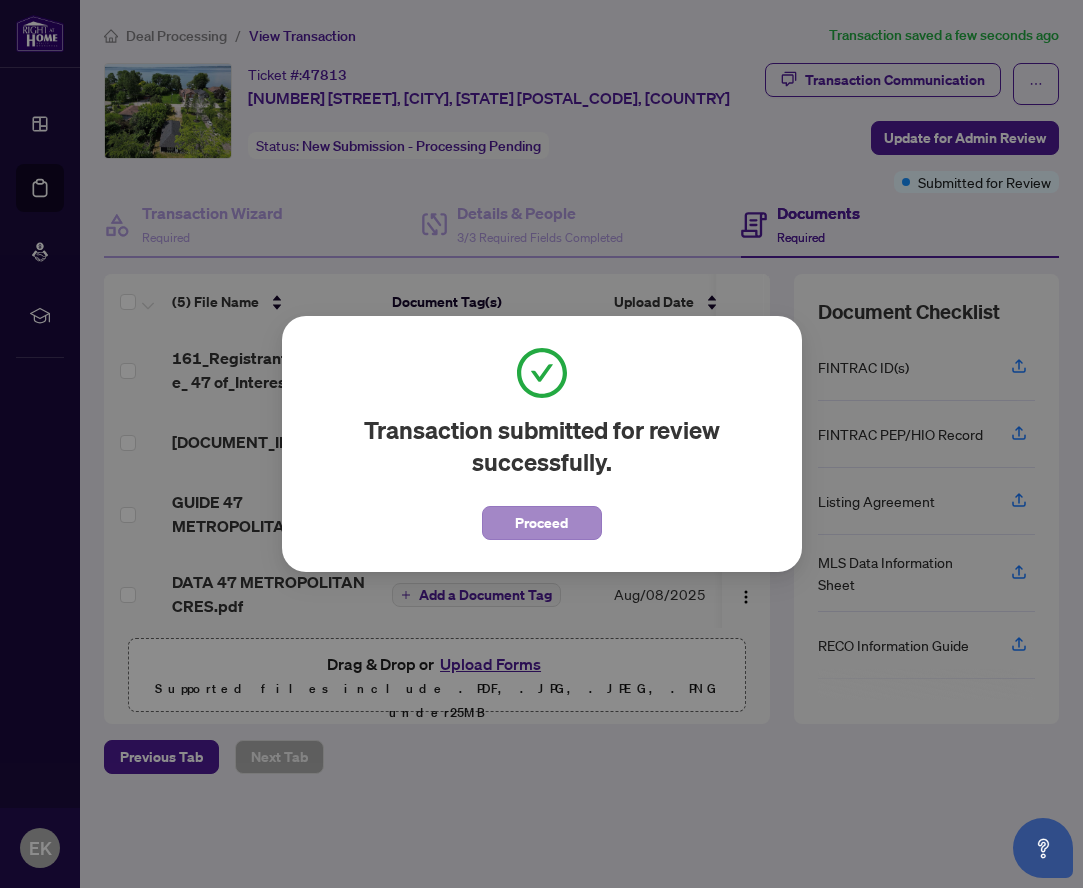 click on "Proceed" at bounding box center [541, 523] 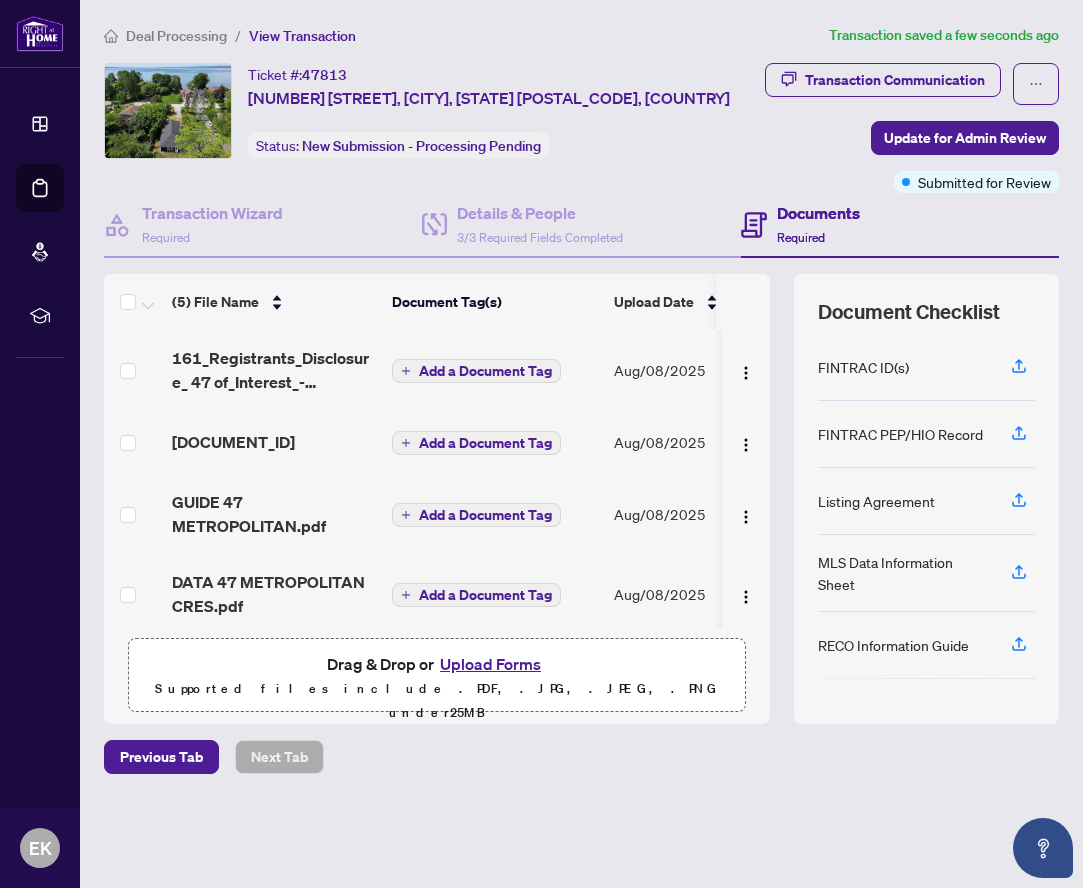 click on "Deal Processing" at bounding box center (176, 36) 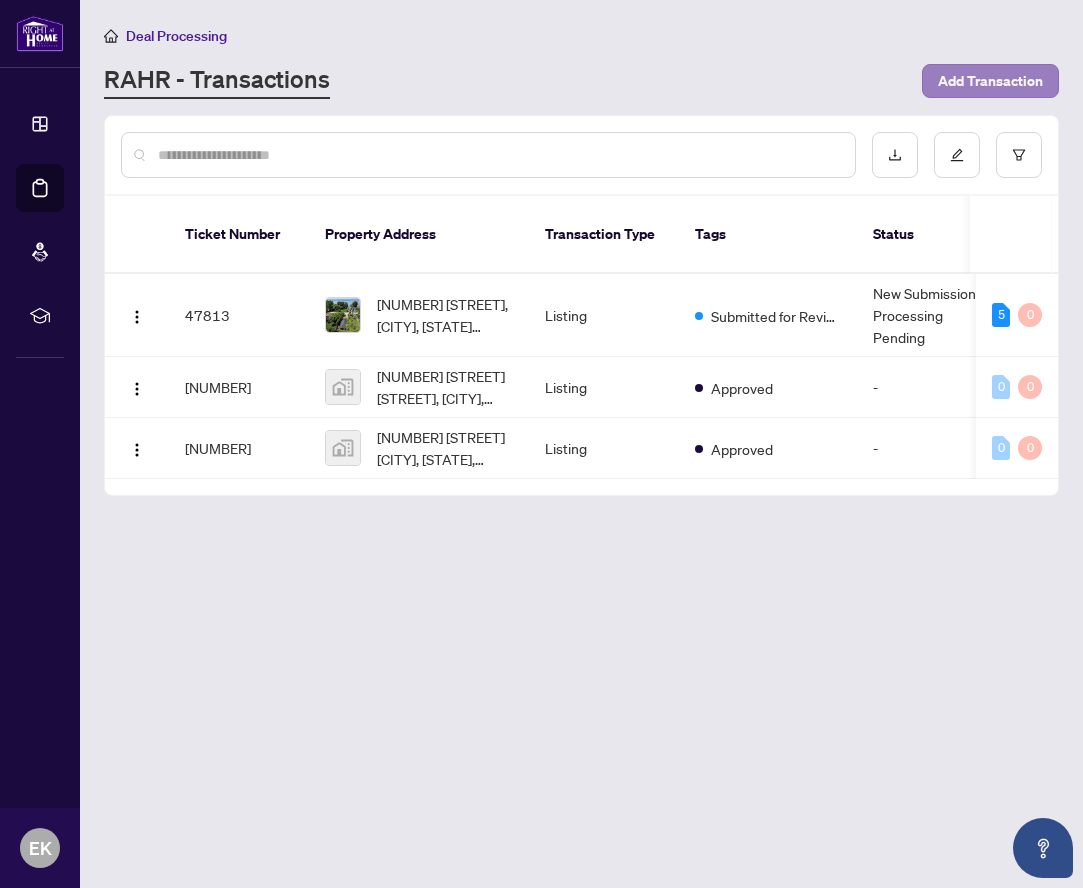 click on "Add Transaction" at bounding box center [990, 81] 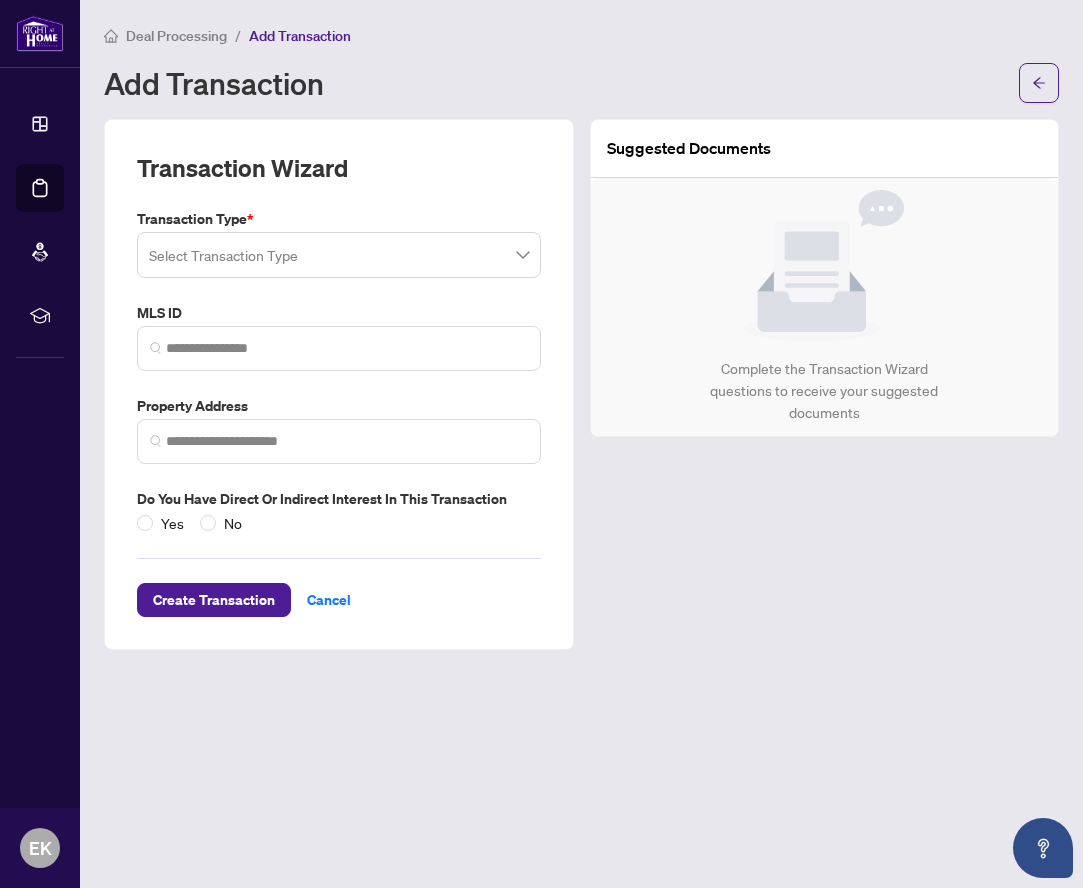 click at bounding box center (339, 255) 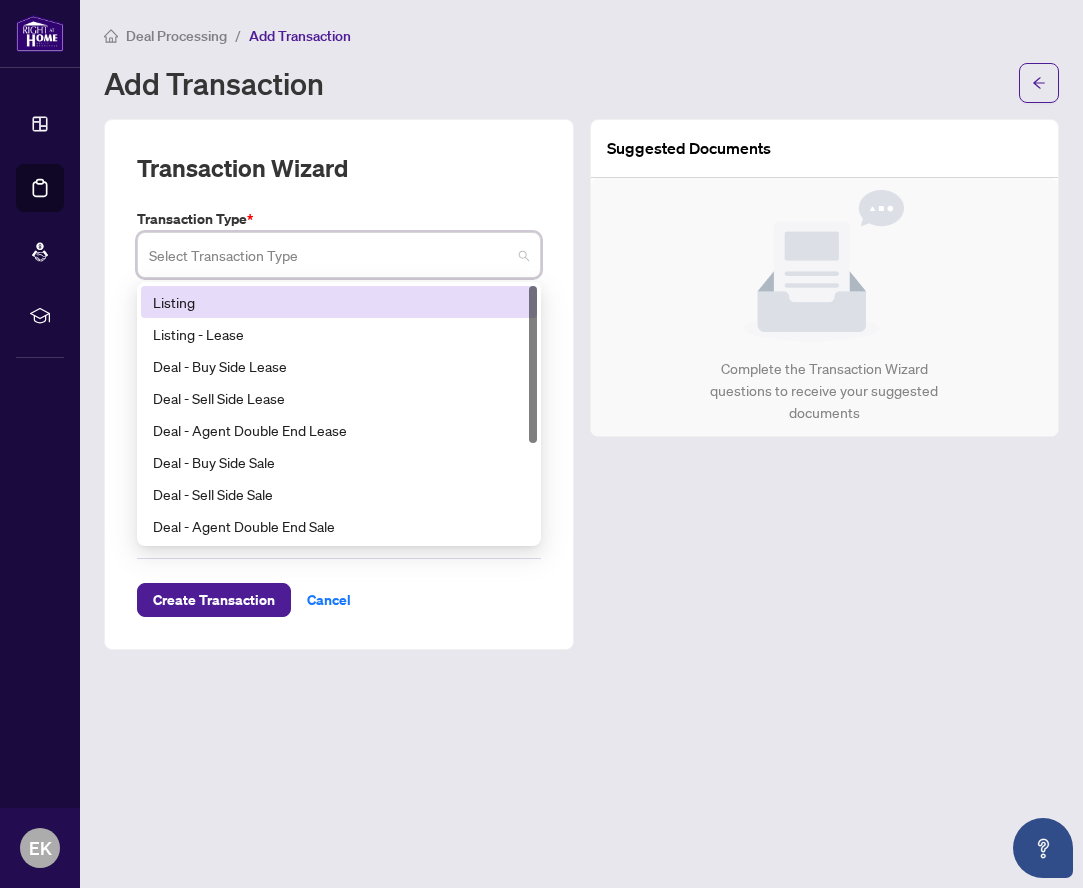 click on "Listing" at bounding box center [339, 302] 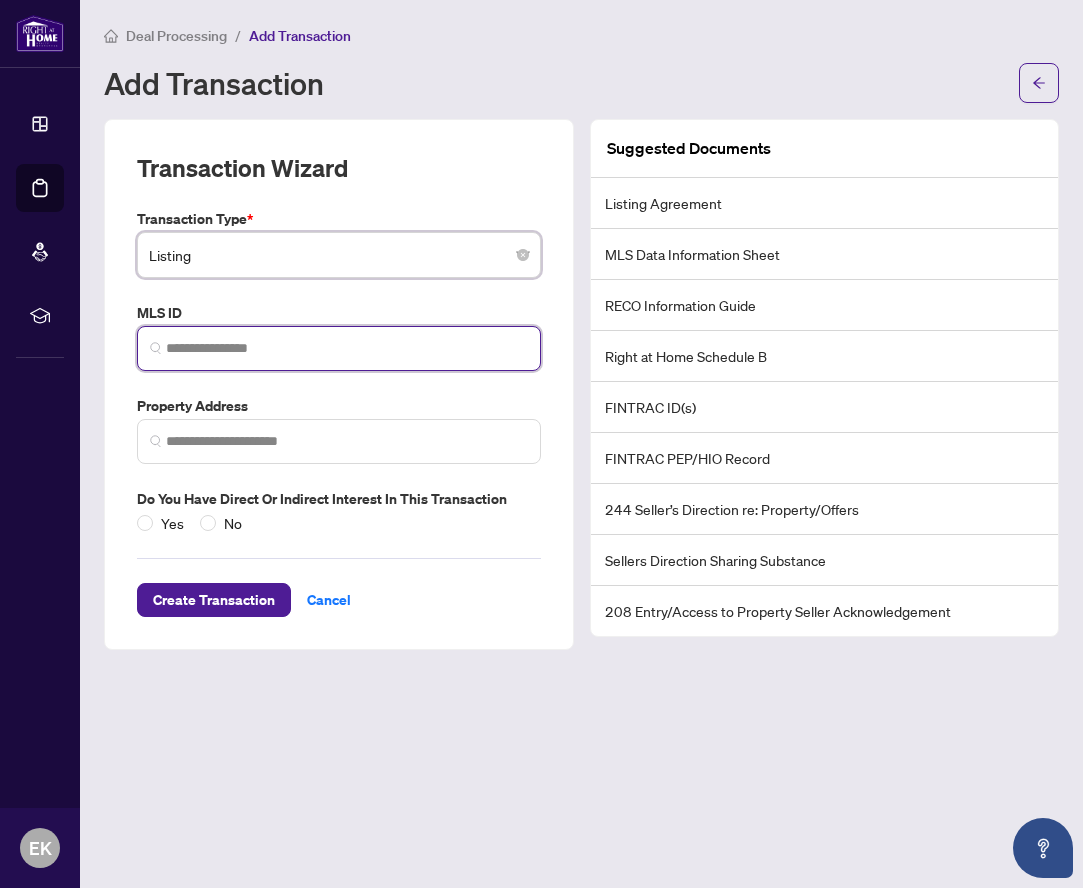 click at bounding box center (347, 348) 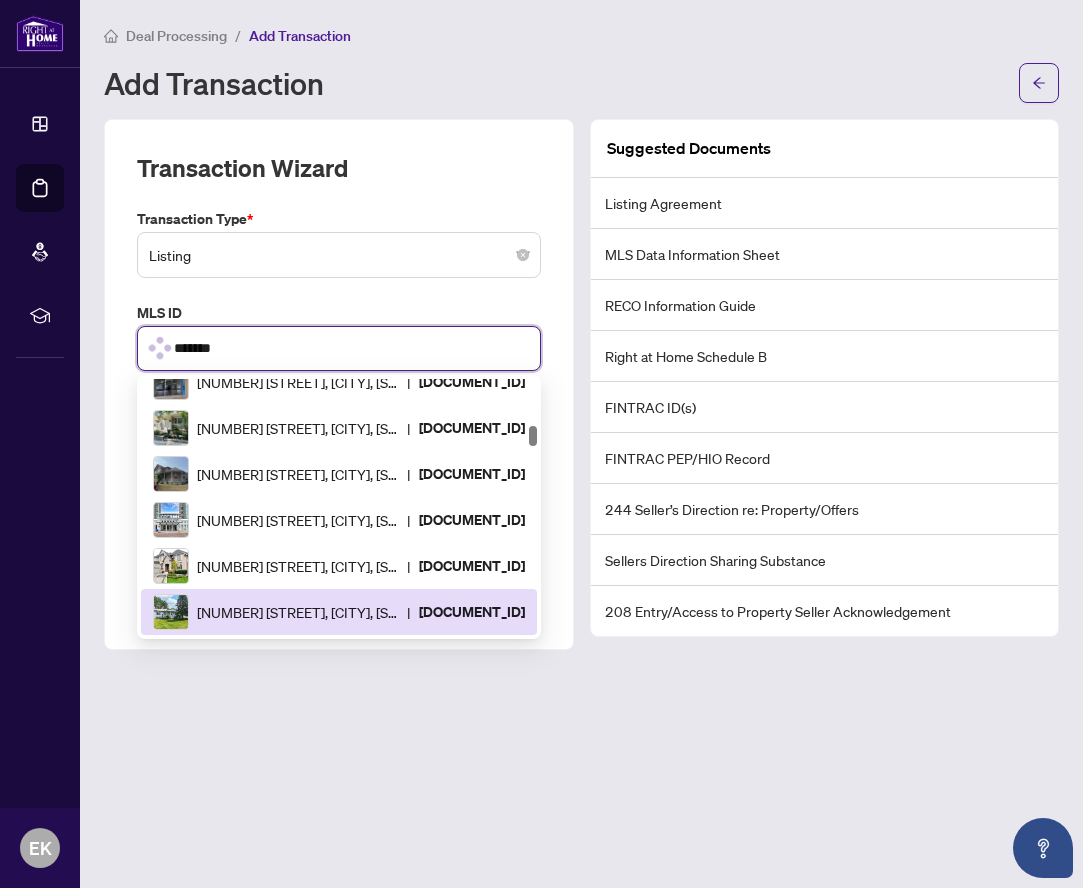 scroll, scrollTop: 174, scrollLeft: 0, axis: vertical 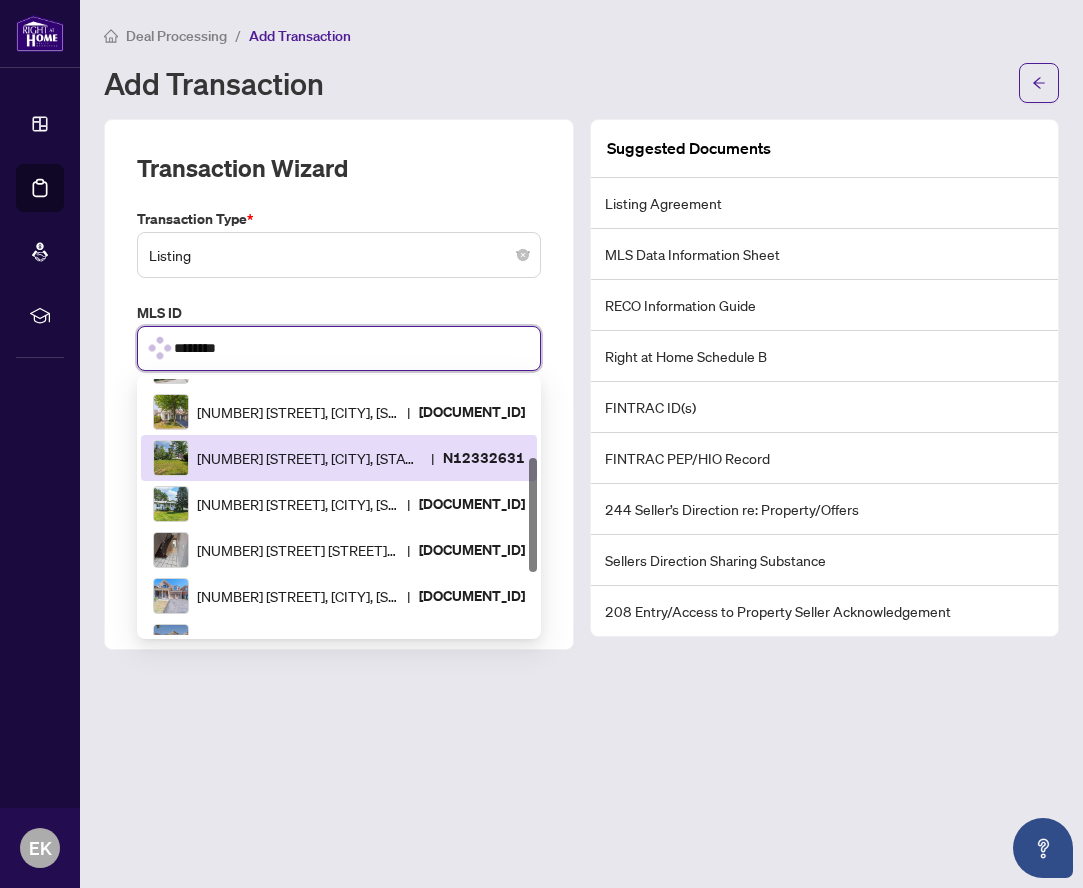 type on "*********" 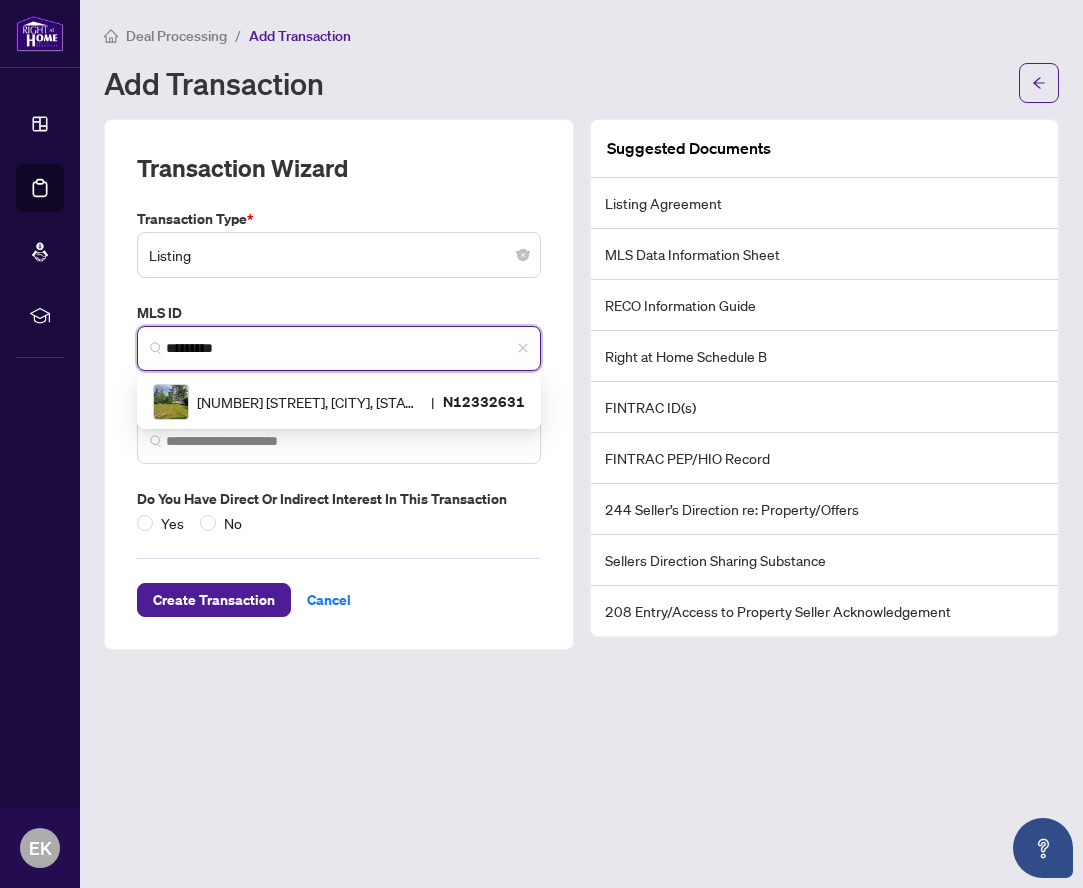 scroll, scrollTop: 0, scrollLeft: 0, axis: both 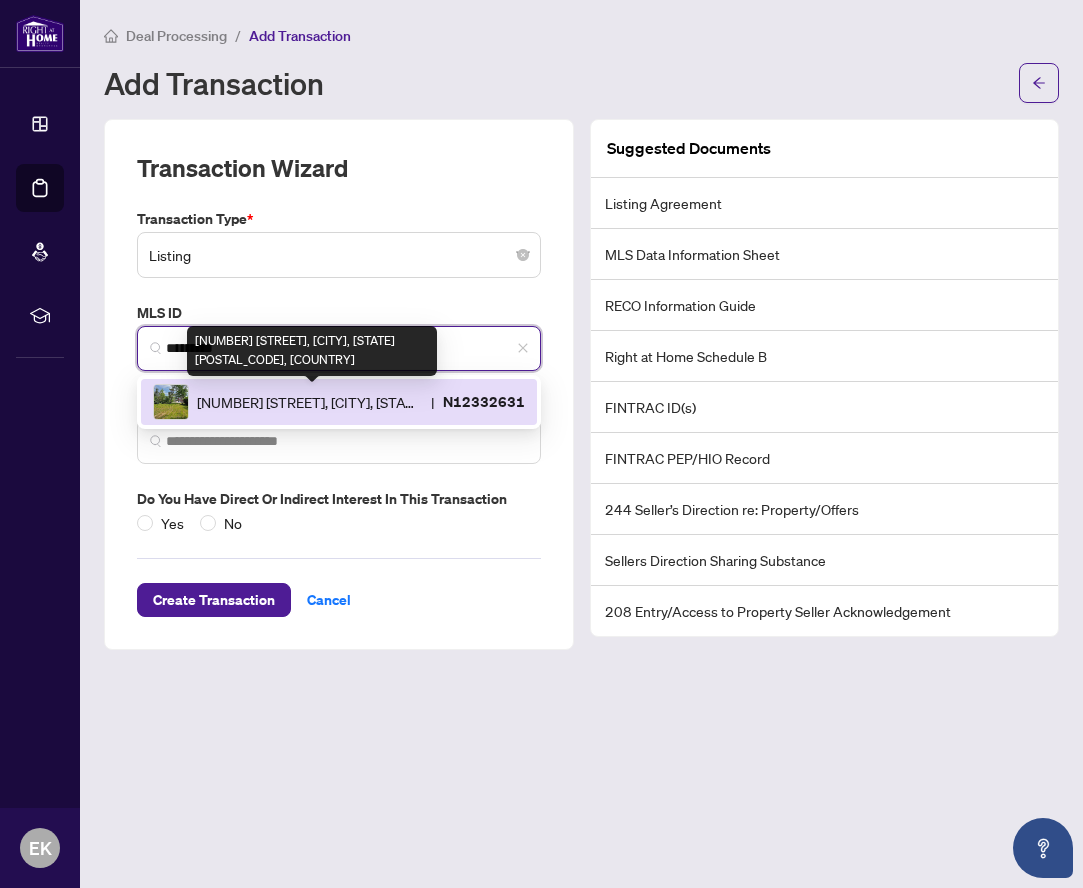 click on "[NUMBER] [STREET], [CITY], [STATE] [POSTAL_CODE], [COUNTRY]" at bounding box center [310, 402] 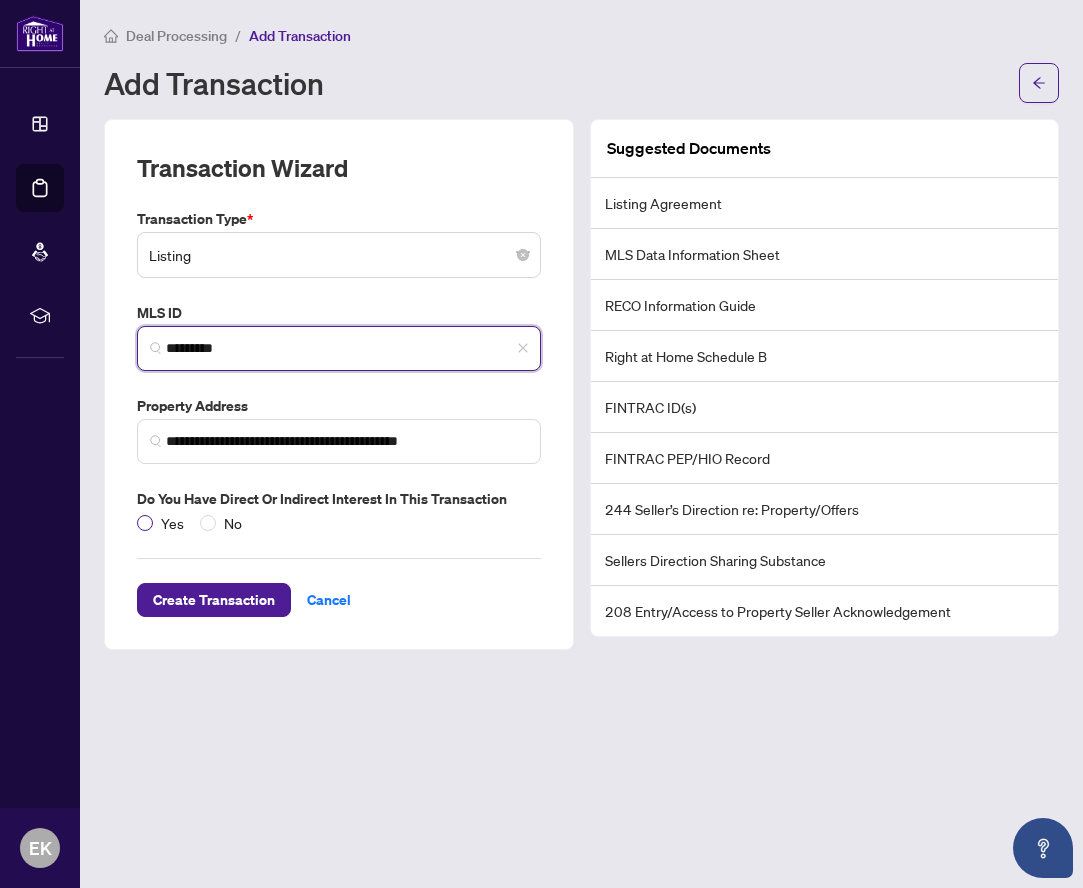 type on "*********" 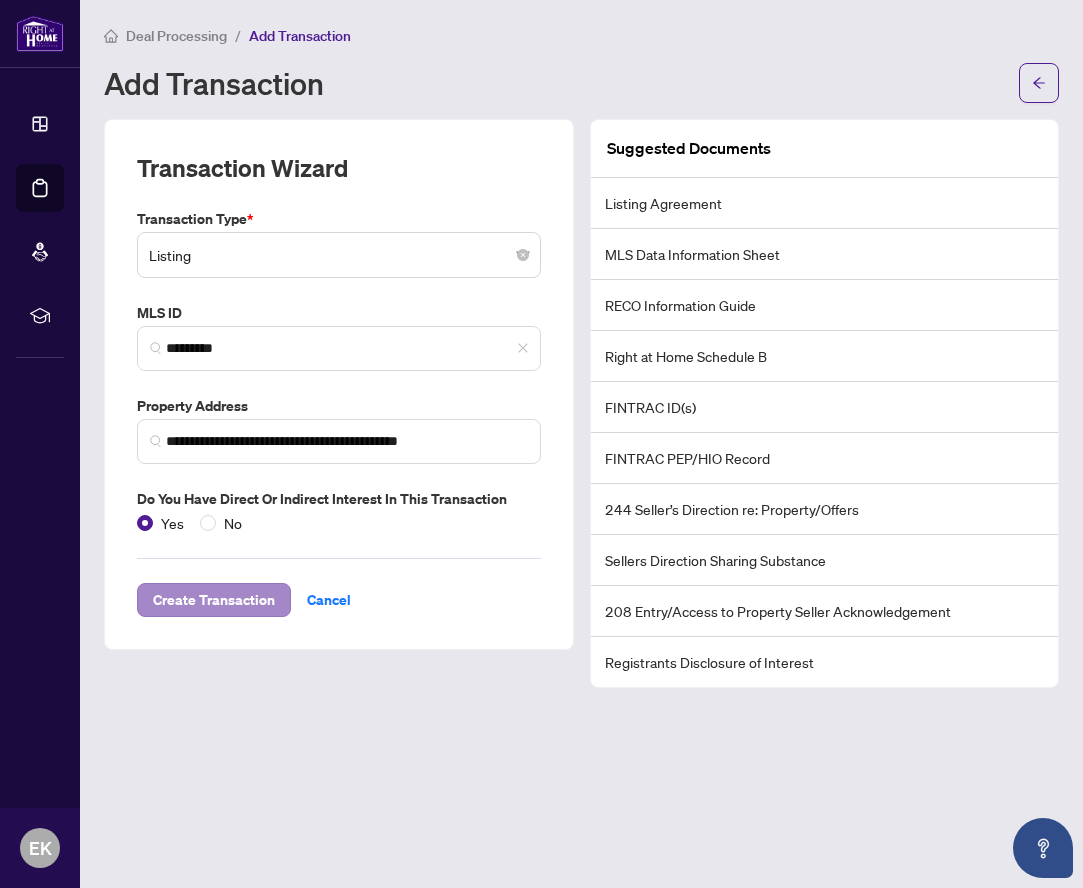click on "Create Transaction" at bounding box center [214, 600] 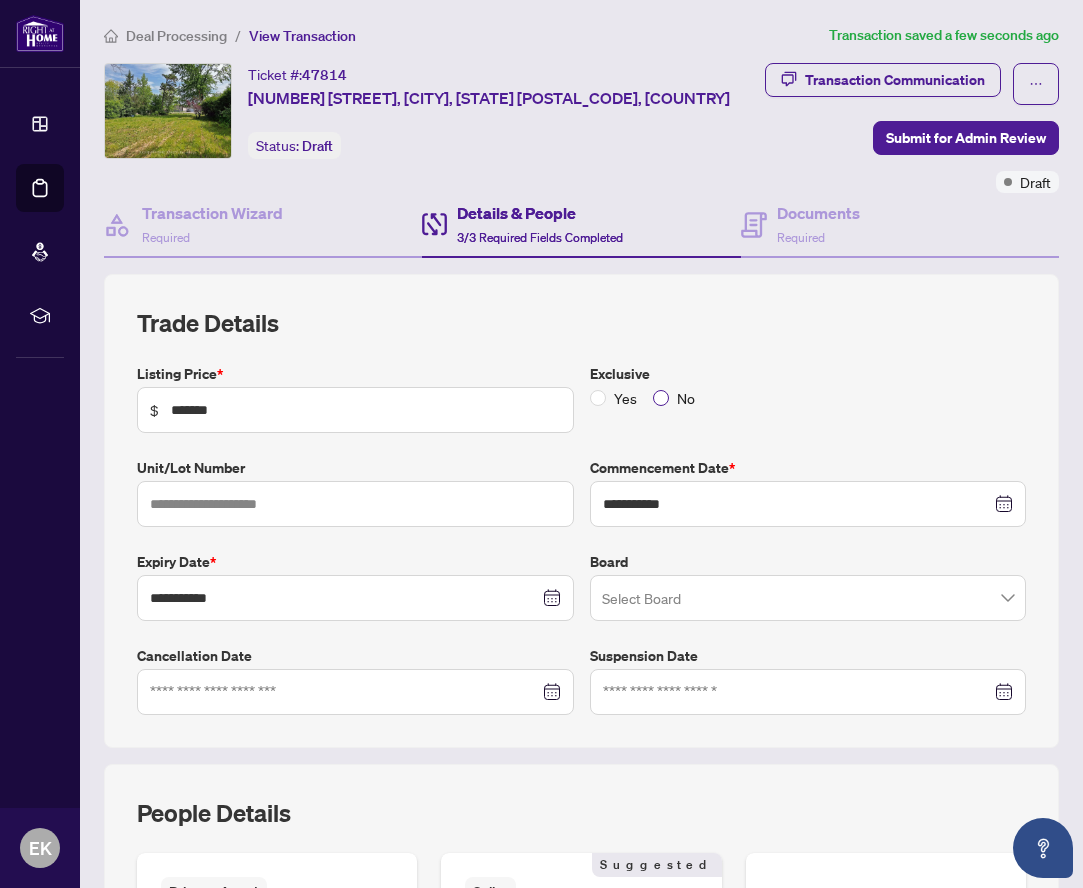click on "No" at bounding box center [686, 398] 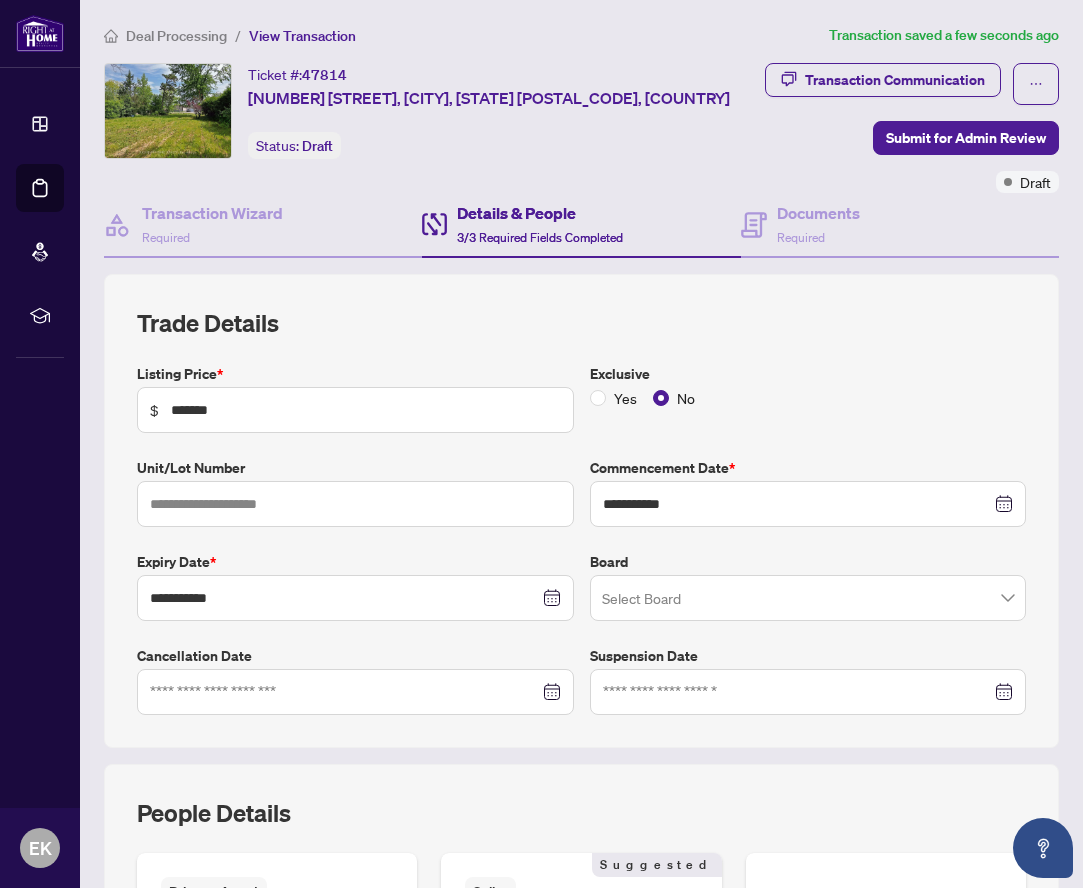 click at bounding box center [808, 598] 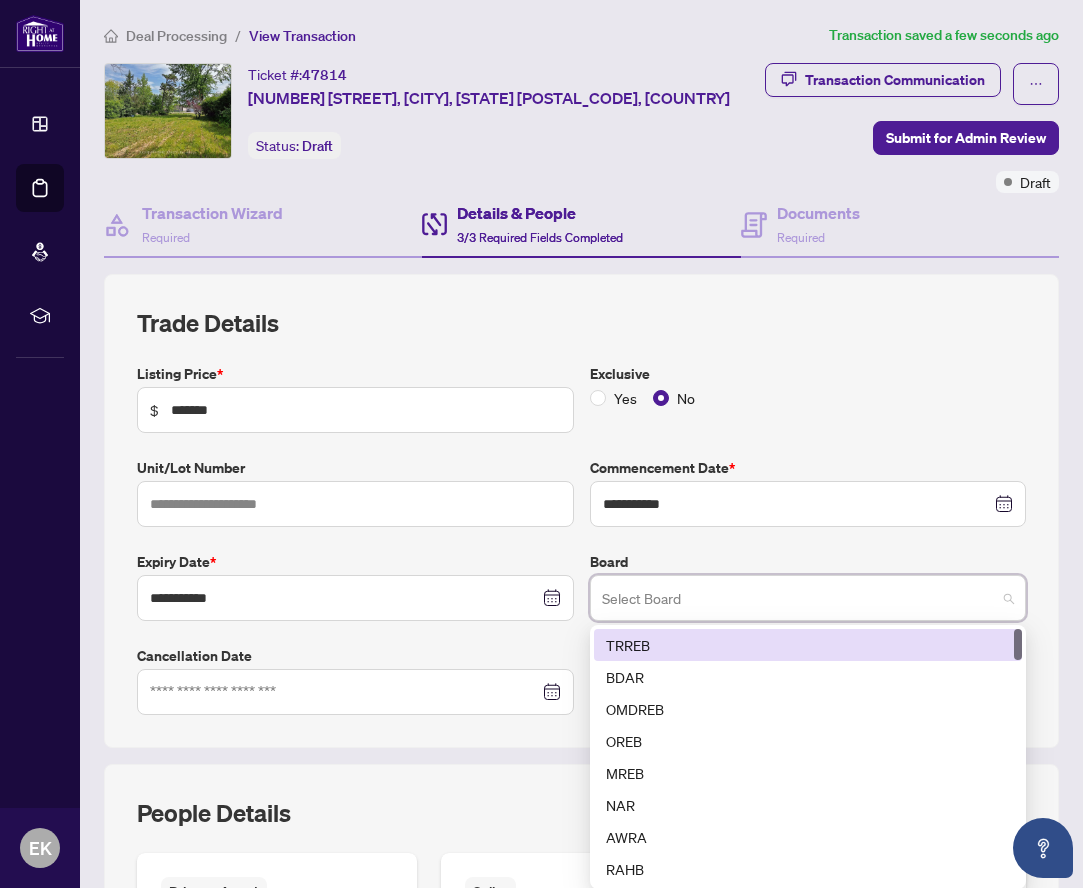 click on "TRREB" at bounding box center [808, 645] 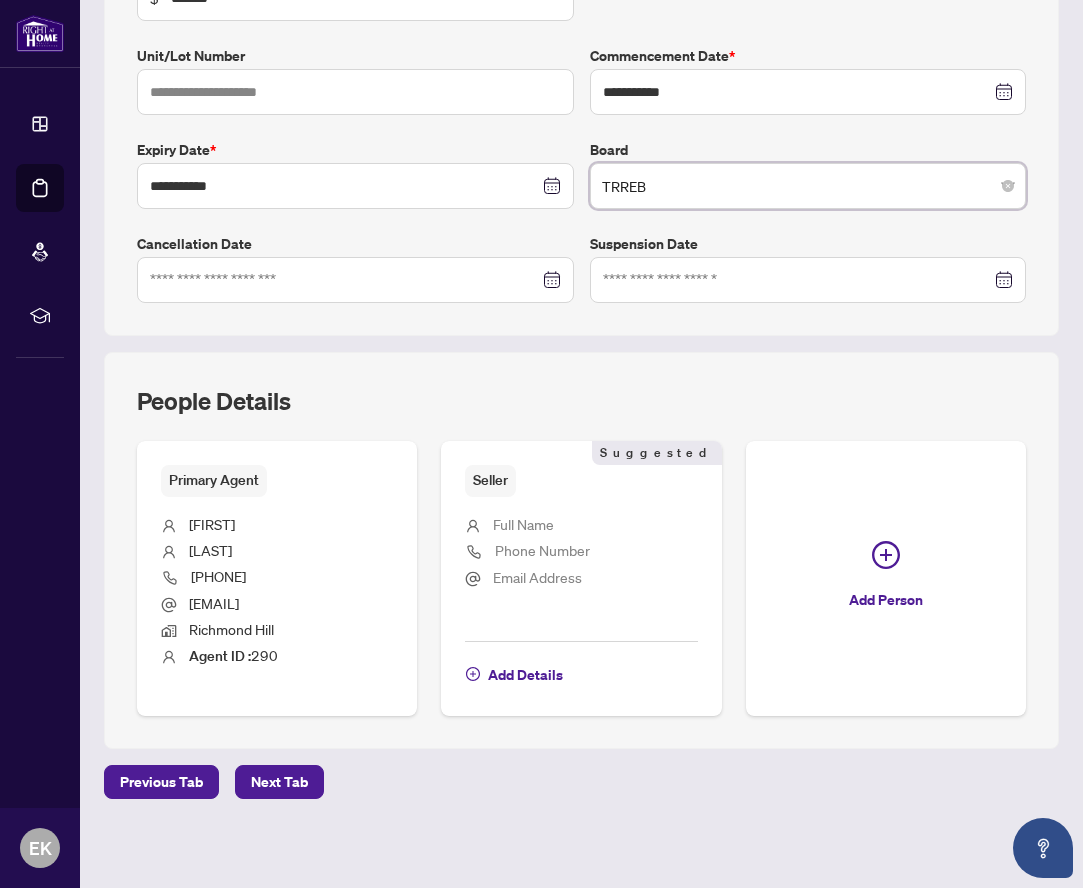 scroll, scrollTop: 411, scrollLeft: 0, axis: vertical 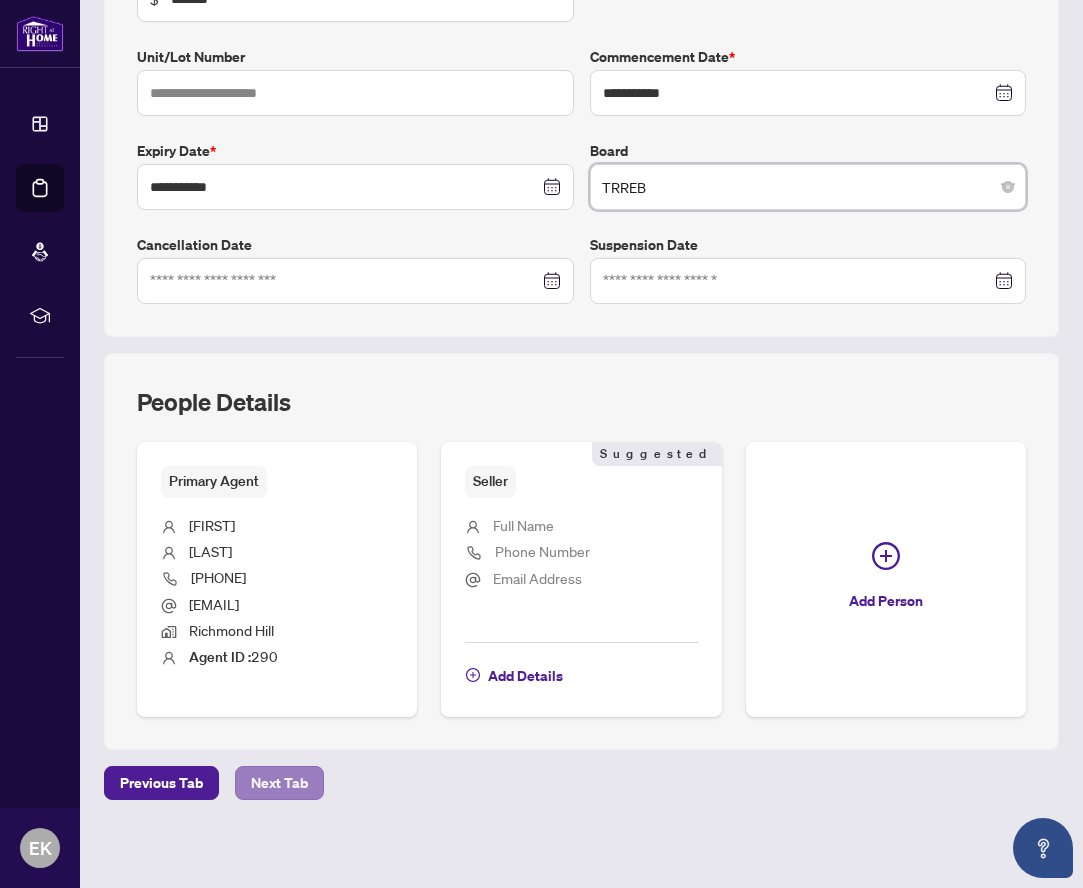 click on "Next Tab" at bounding box center [279, 783] 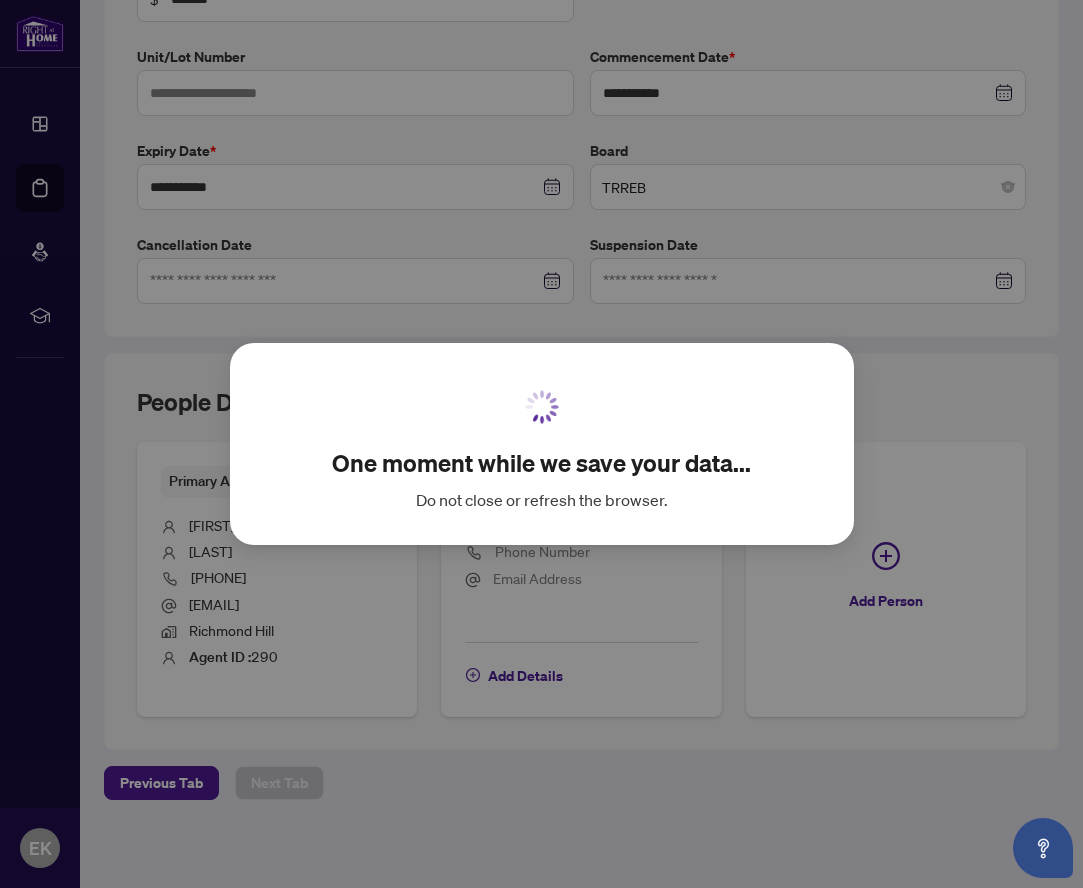 click on "One moment while we save your data... Do not close or refresh the browser. Cancel OK" at bounding box center [541, 444] 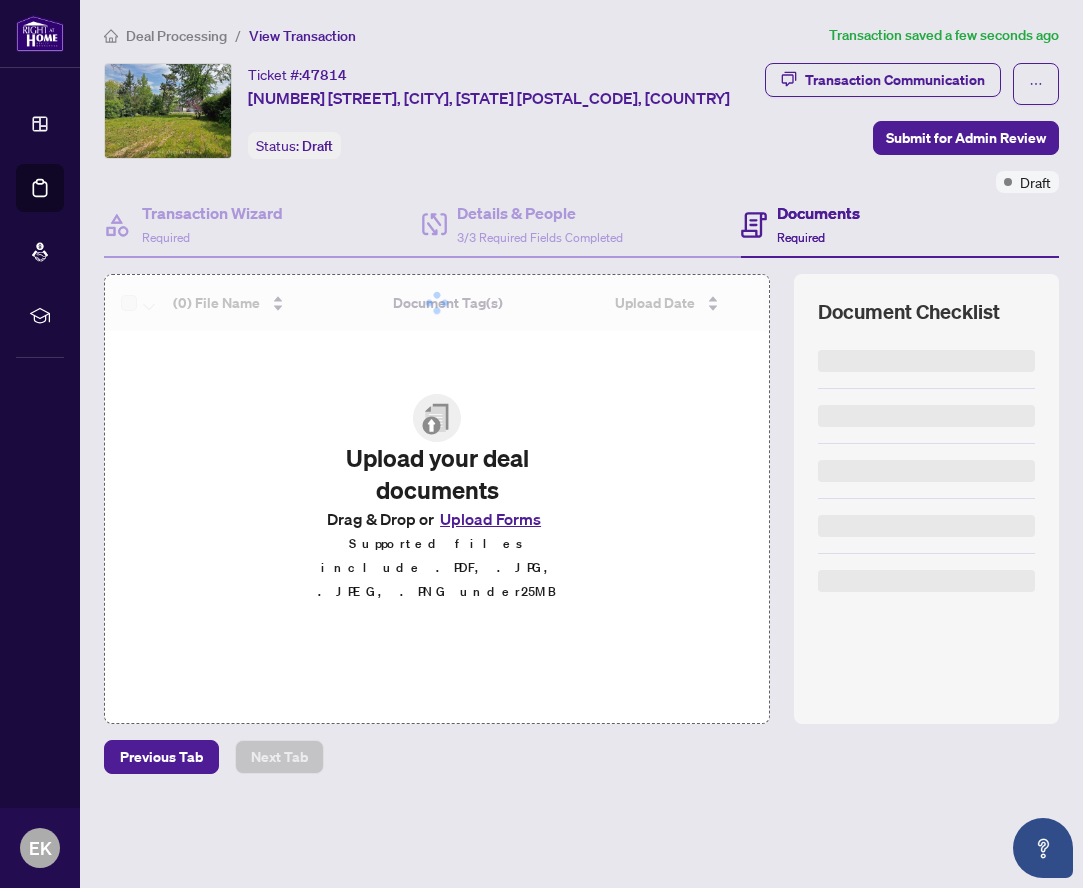 scroll, scrollTop: 0, scrollLeft: 0, axis: both 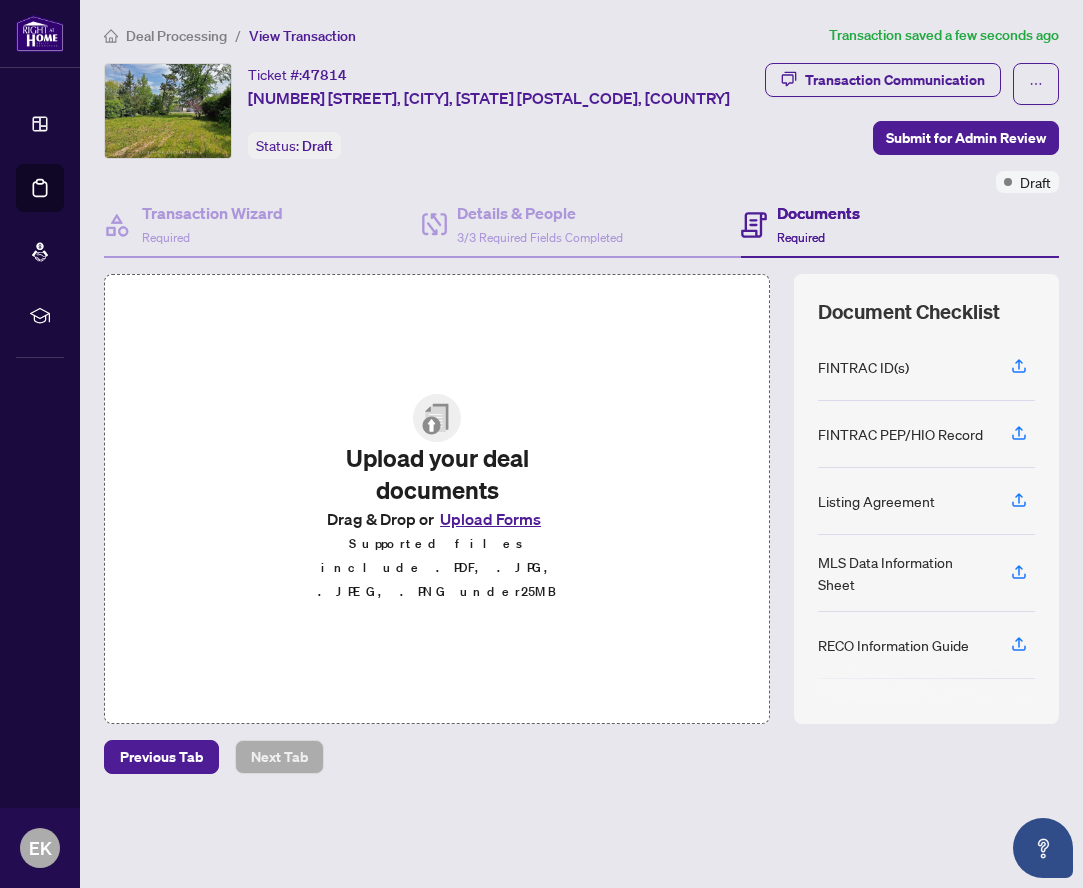 click on "Upload Forms" at bounding box center [490, 519] 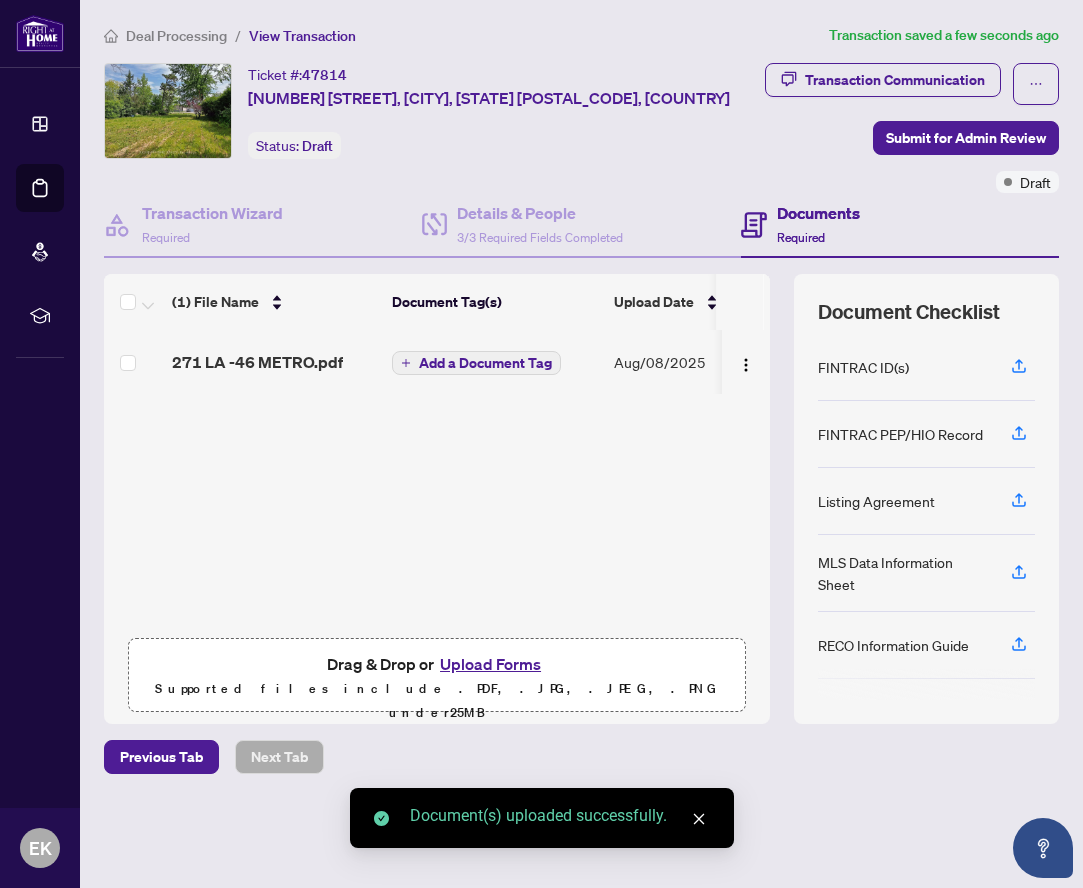 click on "Upload Forms" at bounding box center [490, 664] 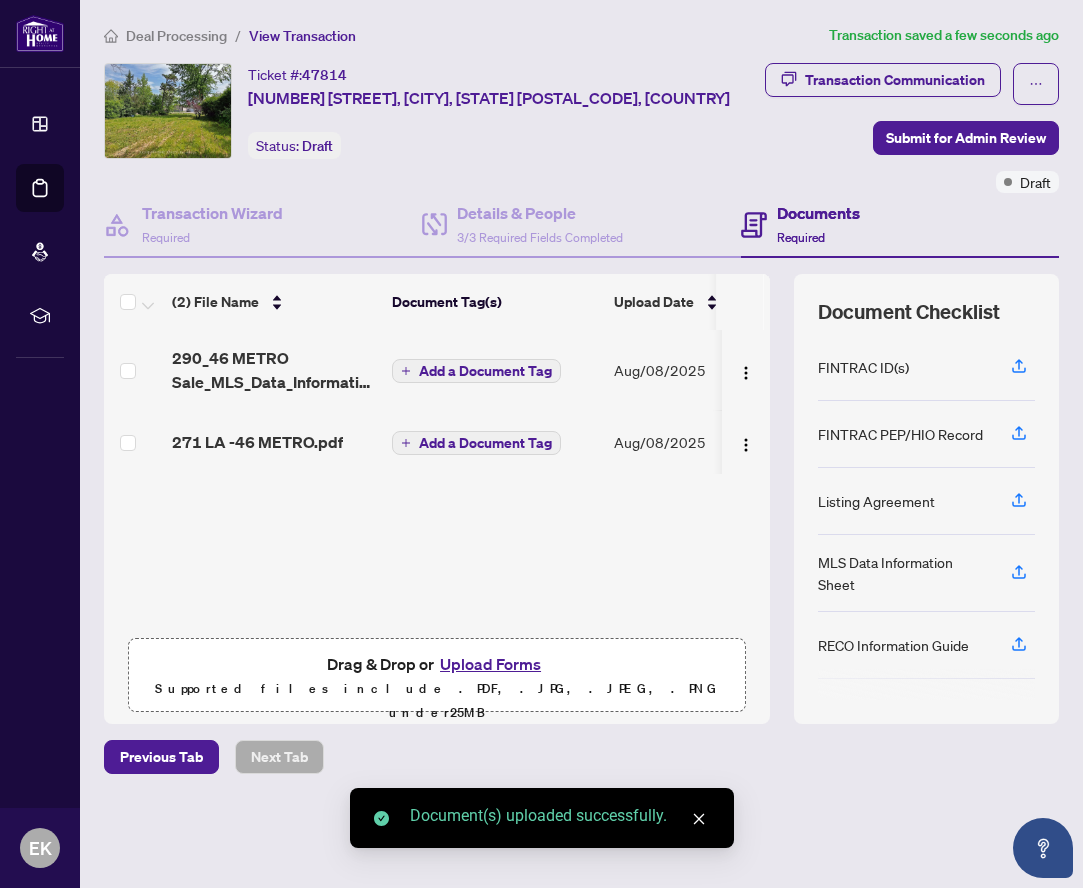 click on "Upload Forms" at bounding box center [490, 664] 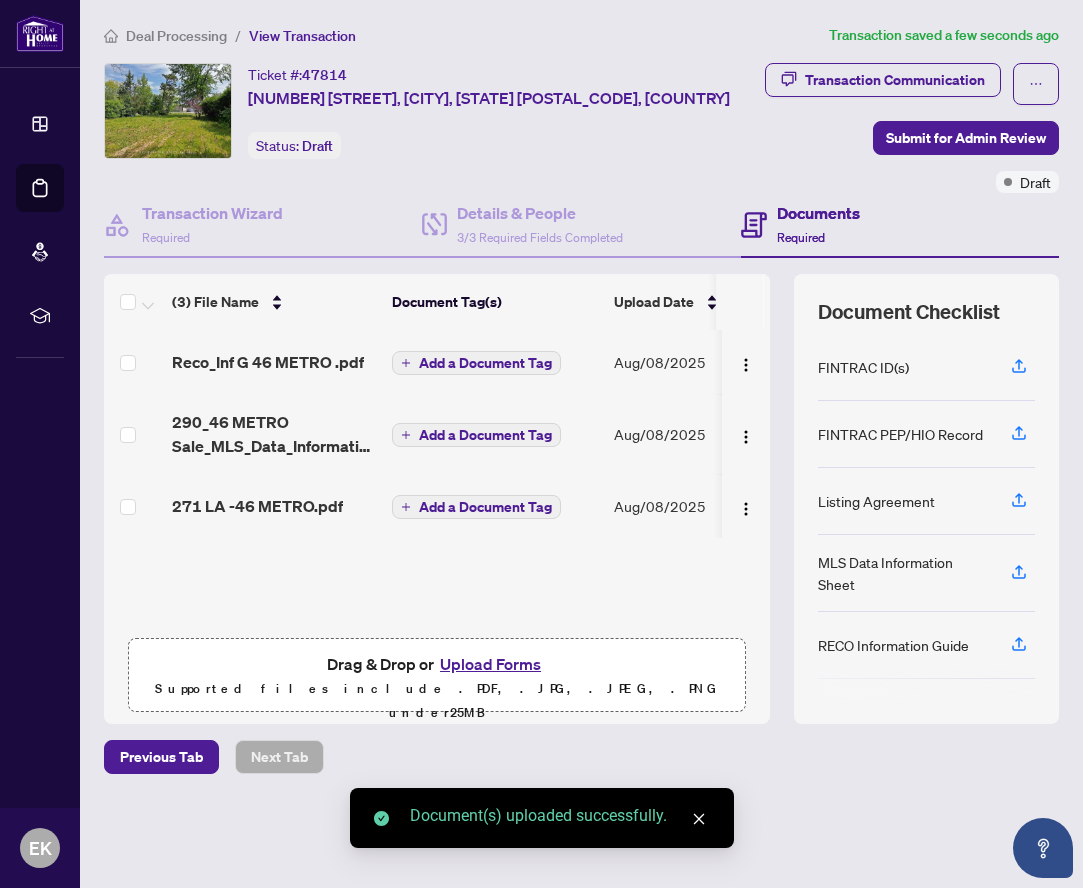 click on "Upload Forms" at bounding box center (490, 664) 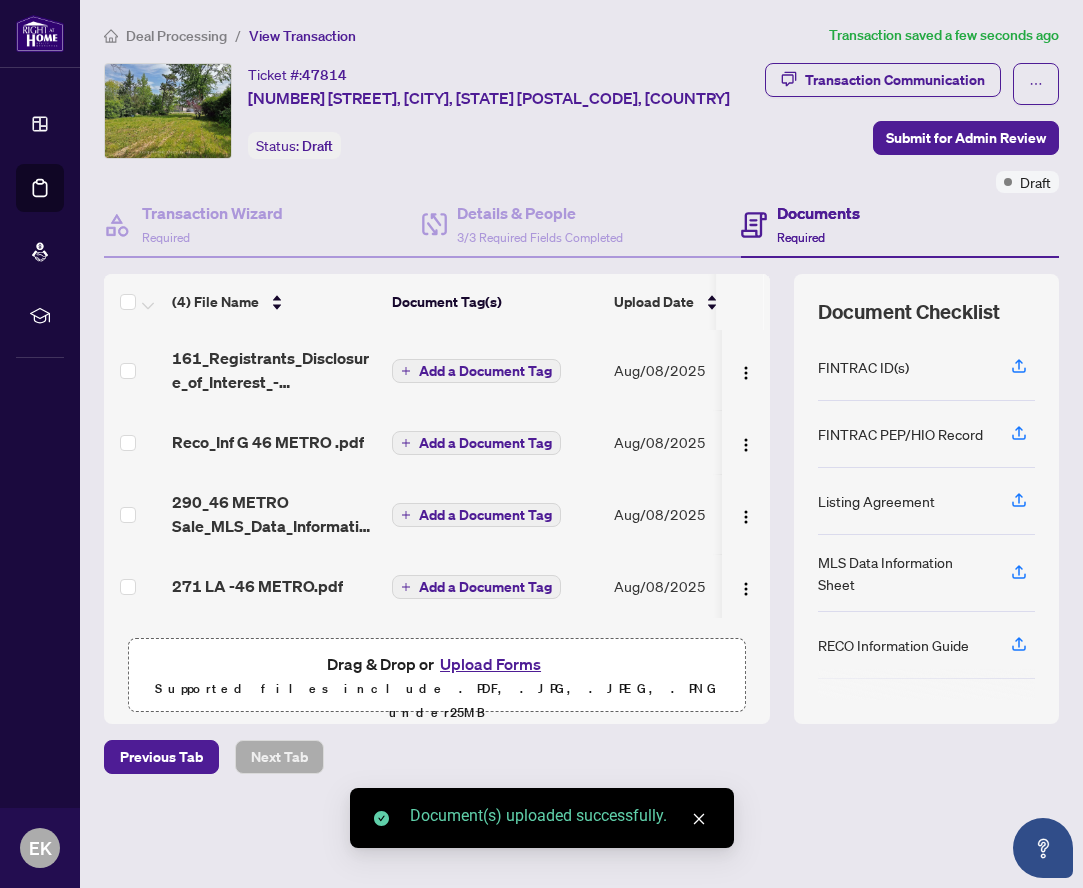 click on "Upload Forms" at bounding box center (490, 664) 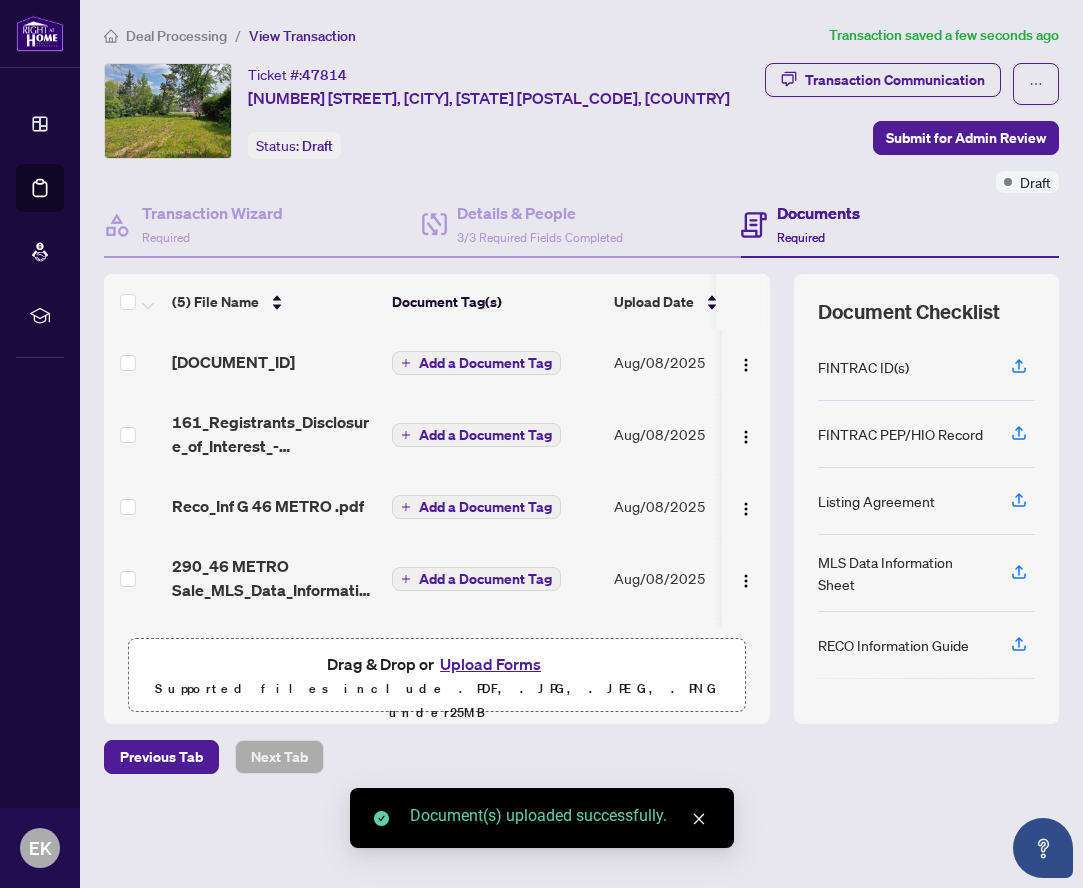 click on "Upload Forms" at bounding box center (490, 664) 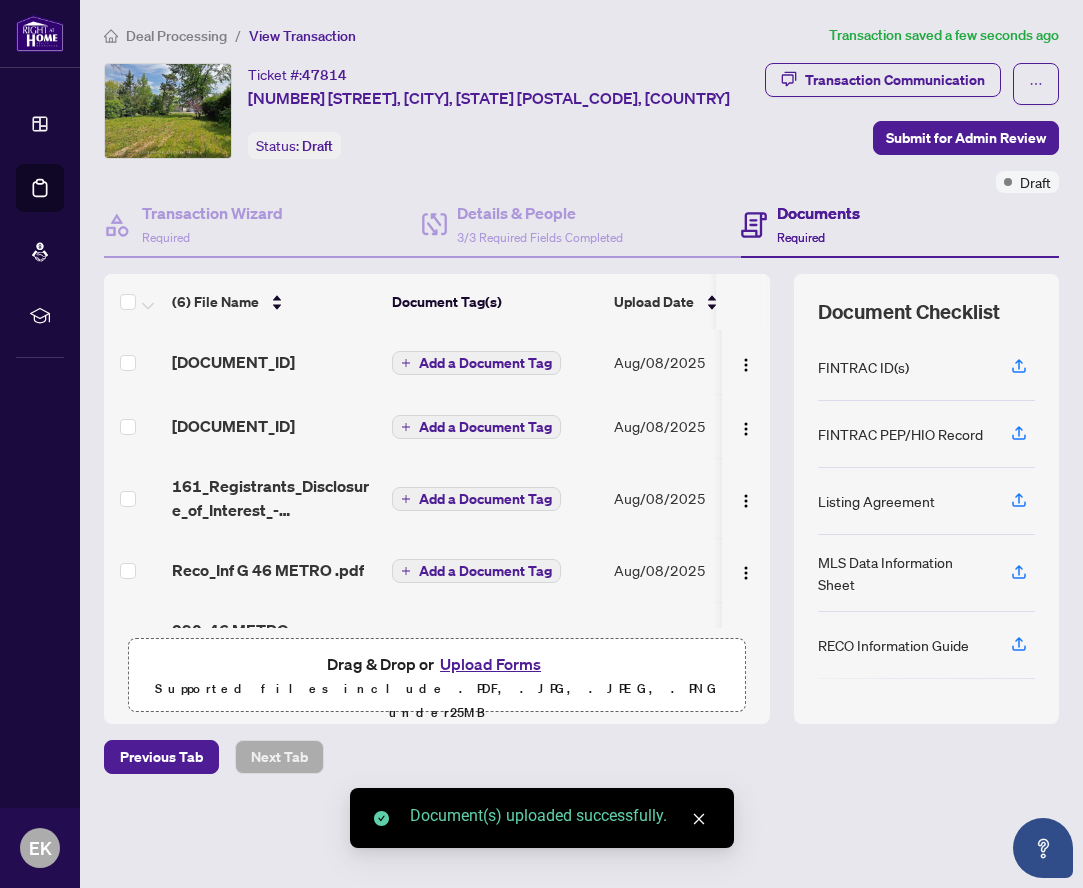 click on "Upload Forms" at bounding box center [490, 664] 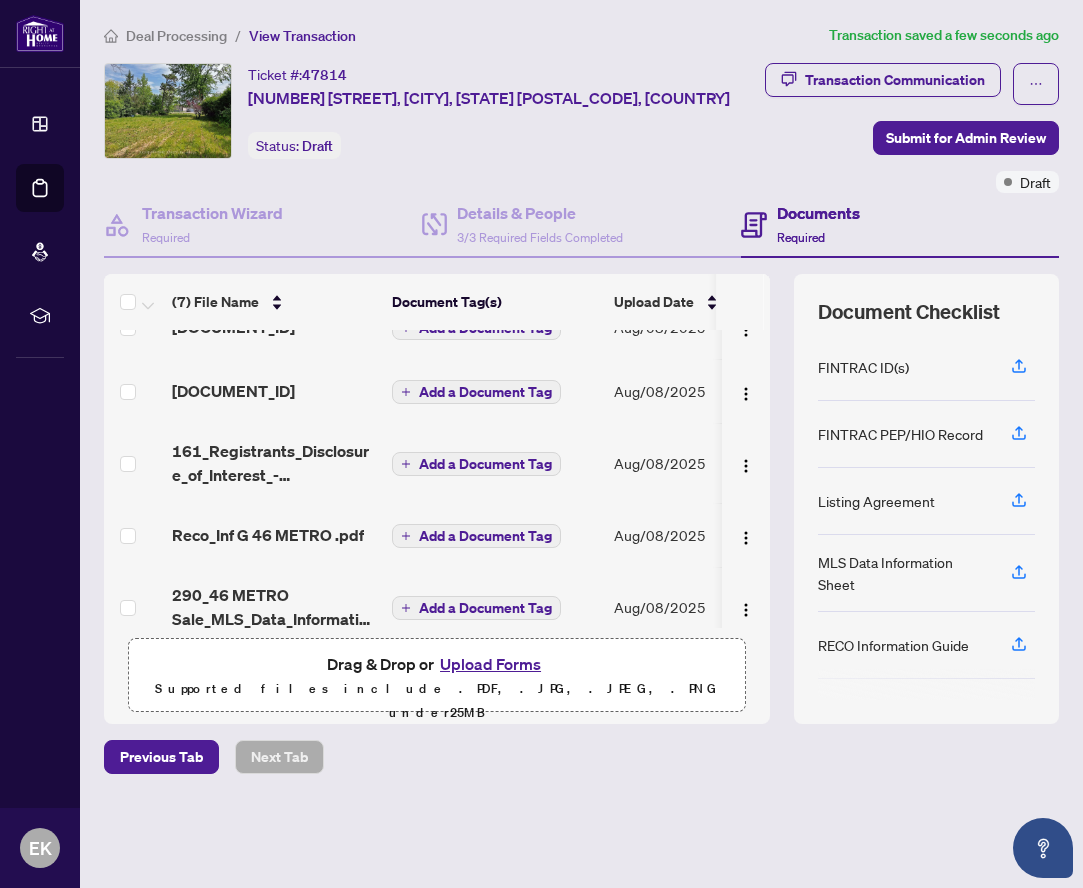 scroll, scrollTop: 142, scrollLeft: 1, axis: both 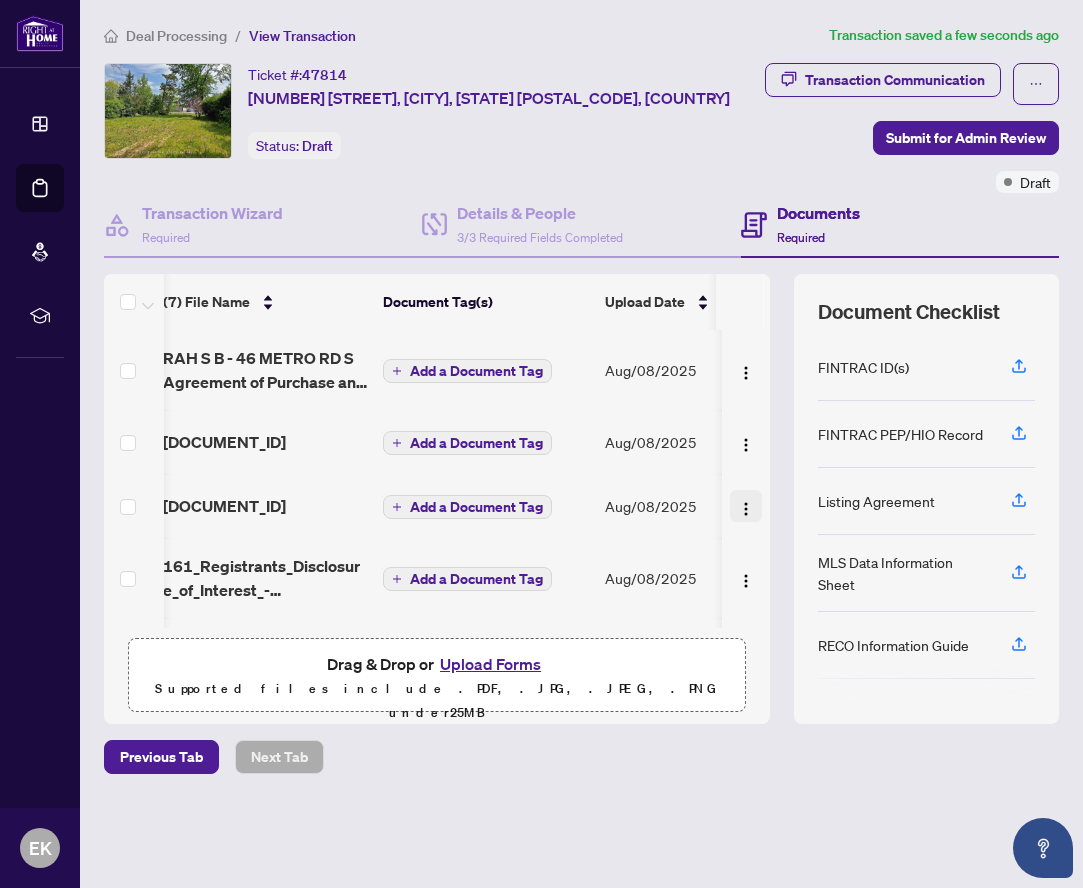 click at bounding box center (746, 506) 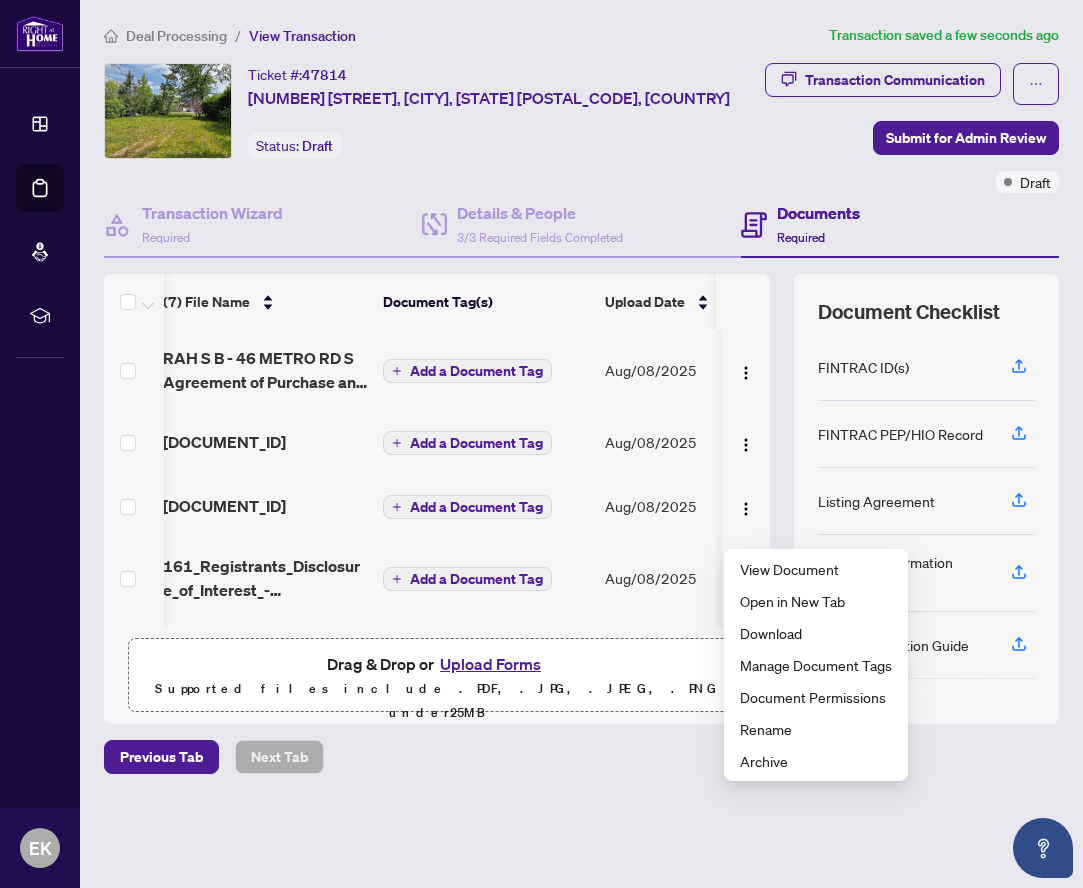 click on "(7) File Name Document Tag(s) Upload Date Status             RAH S B -  [NUMBER] [STREET] [CITY], [STATE], [COUNTRY] Agreement of Purchase and Sale.pdf Add a Document Tag Aug/08/2025 - FINTRAC - 630 B Individual Identification Record B - PropTx-OREA_2025-05-21 16_21_46.pdf Add a Document Tag Aug/08/2025 - FINTRAC - 630  A Individual Identification Record A - PropTx-OREA_2025-05-21 16_22_10.pdf Add a Document Tag Aug/08/2025 - 161_Registrants_Disclosure_of_Interest_-_Disposition_of_Property_-_PropTx-OREA-3 EXECUTED.pdf Add a Document Tag Aug/08/2025 - Reco_Inf G [NUMBER] [STREET] .pdf Add a Document Tag Aug/08/2025 - 290_[NUMBER] [STREET] Sale_MLS_Data_Information_Form_-_PropTx-OREA-5.pdf Add a Document Tag Aug/08/2025 - 271 LA -[NUMBER] [STREET].pdf Add a Document Tag Aug/08/2025 - Drag & Drop or Upload Forms Supported files include   .PDF, .JPG, .JPEG, .PNG   under  25 MB Document Checklist FINTRAC ID(s) FINTRAC PEP/HIO Record Listing Agreement MLS Data Information Sheet RECO Information Guide Registrants Disclosure of Interest Right at Home Schedule B" at bounding box center (581, 499) 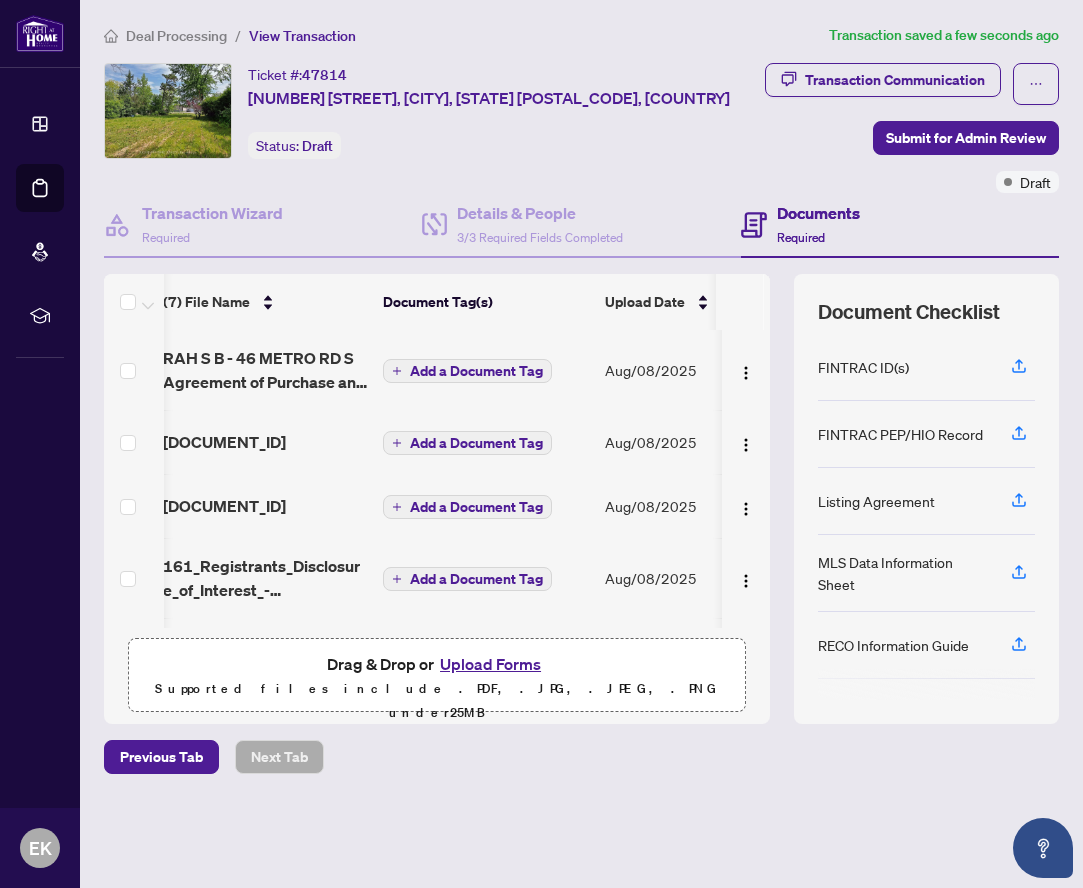 scroll, scrollTop: 0, scrollLeft: 0, axis: both 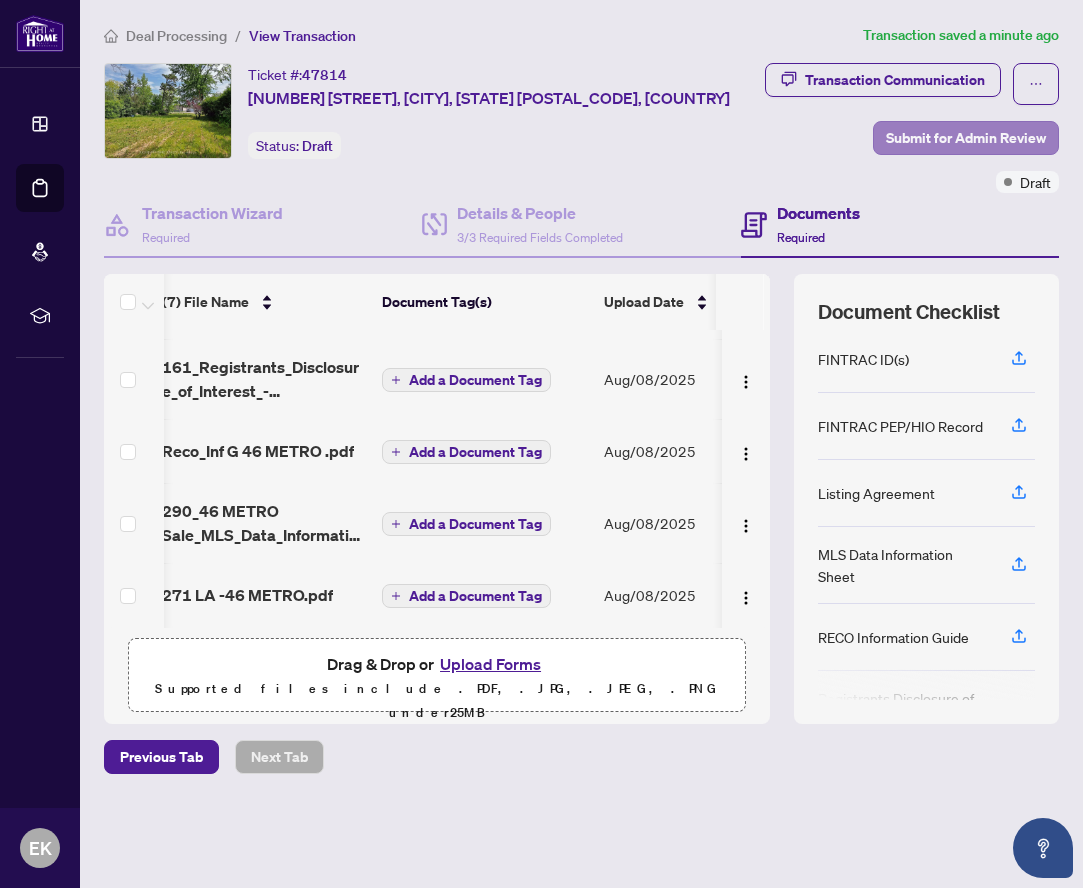 click on "Submit for Admin Review" at bounding box center [966, 138] 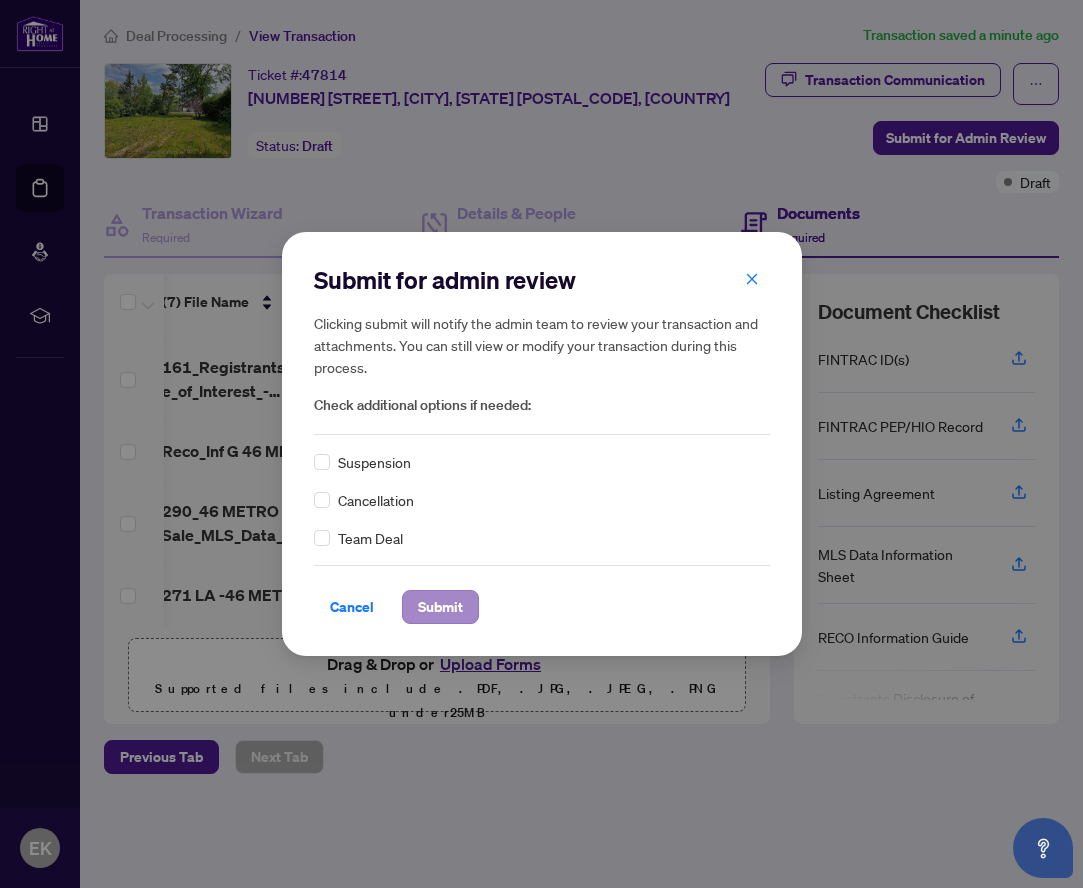 click on "Submit" at bounding box center (440, 607) 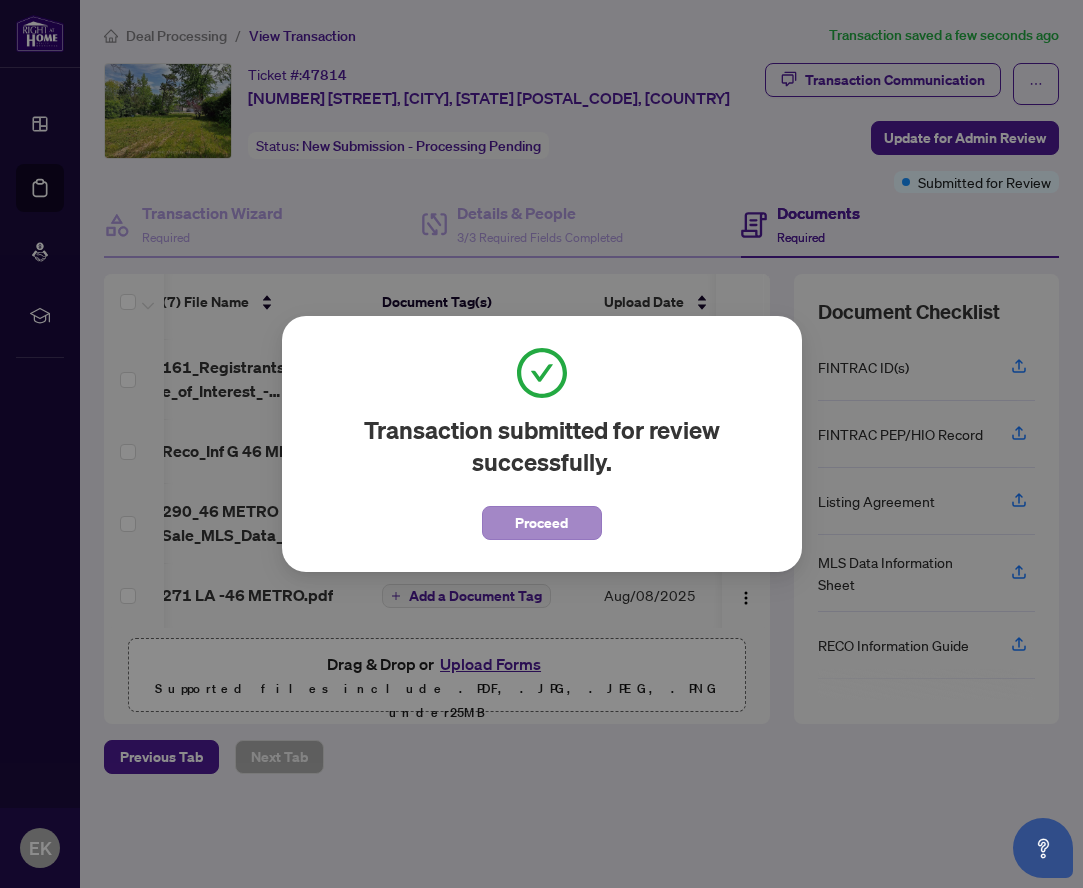 click on "Proceed" at bounding box center (541, 523) 